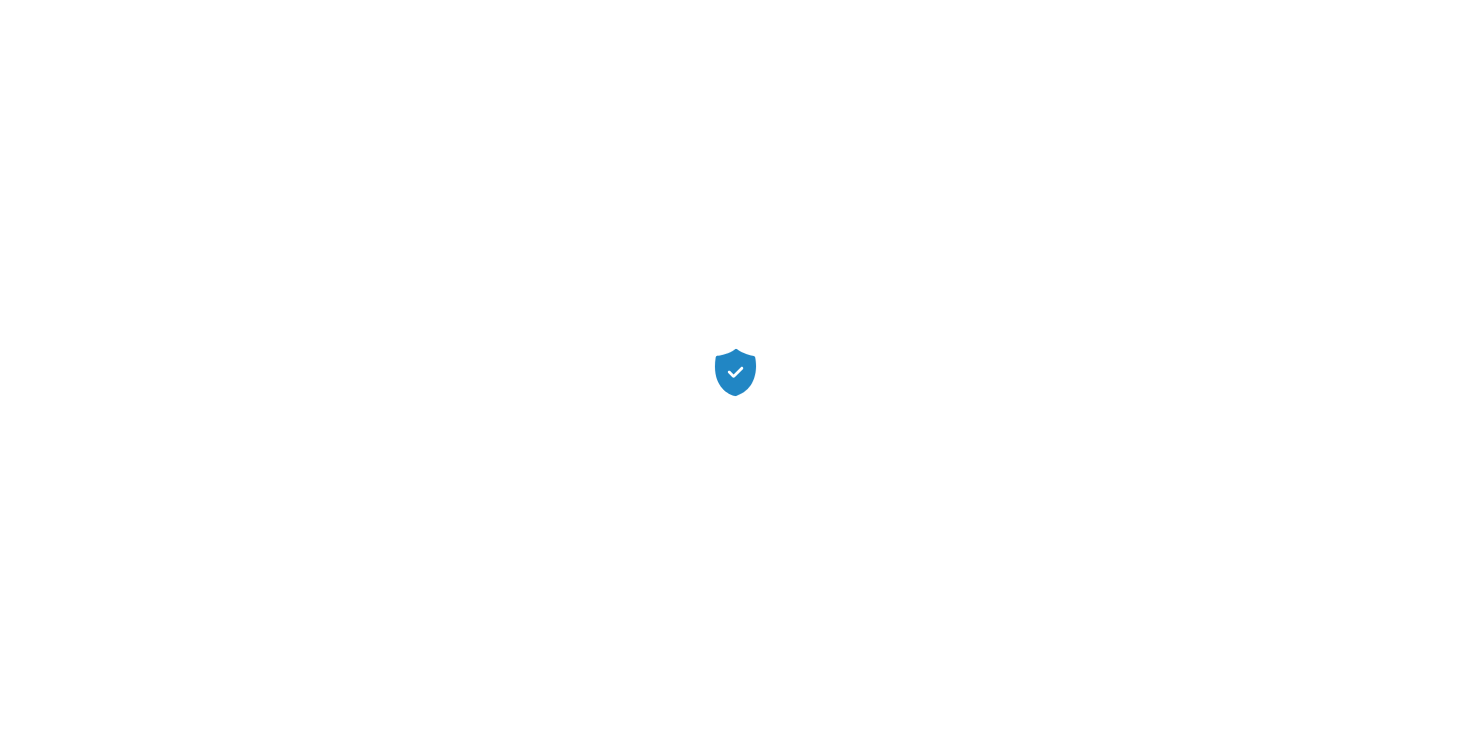 scroll, scrollTop: 0, scrollLeft: 0, axis: both 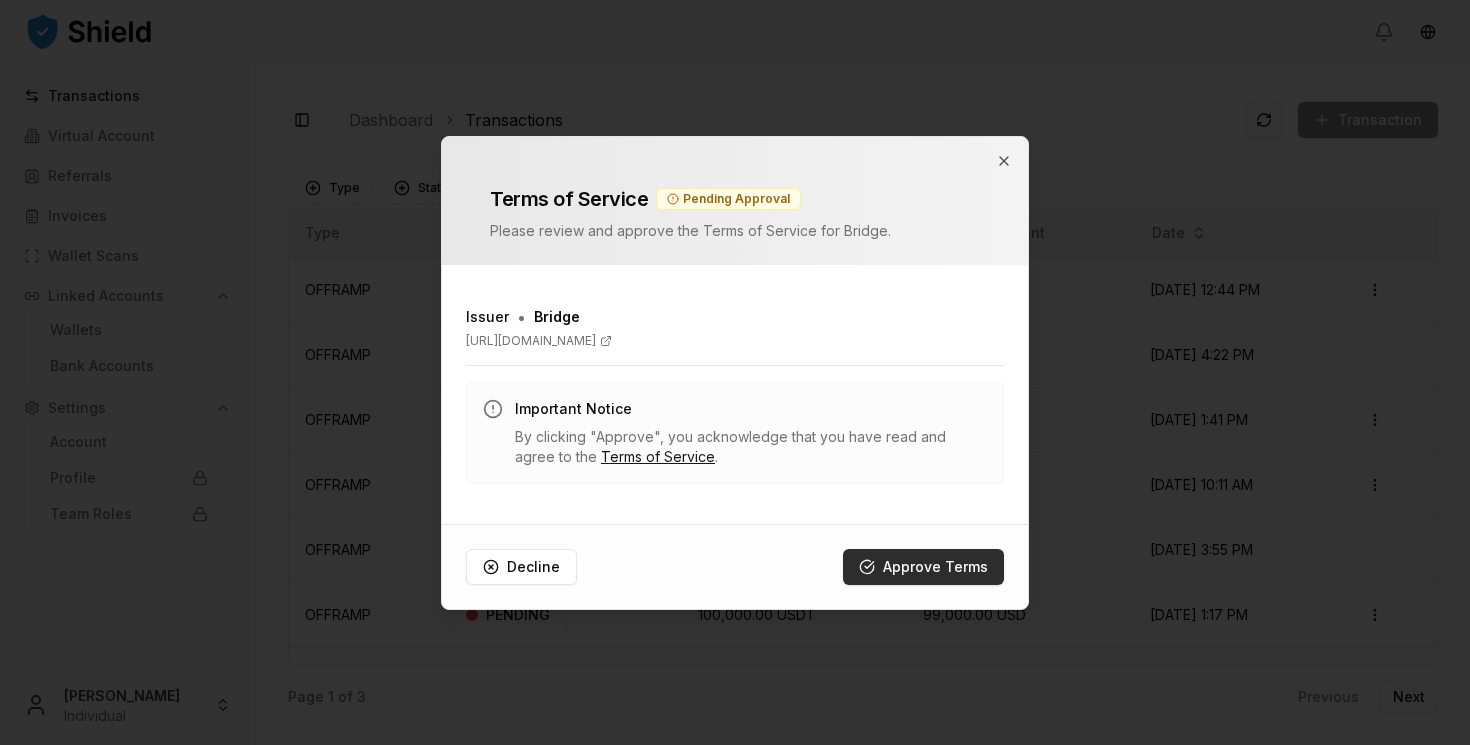 click on "Approve Terms" at bounding box center [923, 567] 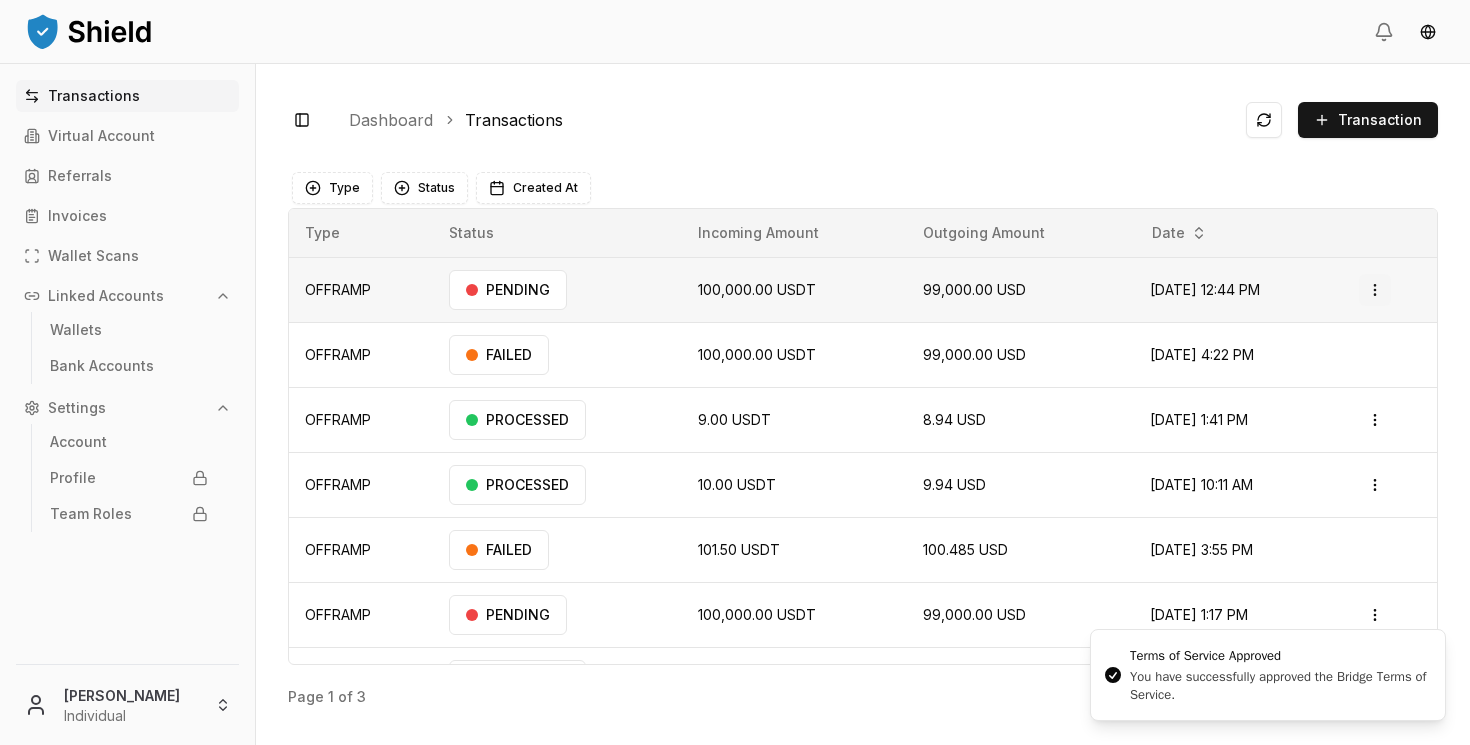 click on "Transactions Virtual Account Referrals Invoices Wallet Scans Linked Accounts Wallets Bank Accounts Settings Account Profile Team Roles Emmanuel Udotong Individual Toggle Sidebar Dashboard Transactions   Transaction OFFRAMP   100,000.00 USDT   99,000.00 USD Jun 24, 2025, 12:44 PM PENDING Open menu OFFRAMP   100,000.00 USDT   99,000.00 USD Jun 11, 2025, 4:22 PM FAILED OFFRAMP   9.00 USDT   8.94 USD Jun 2, 2025, 1:41 PM PROCESSED Open menu OFFRAMP   10.00 USDT   9.94 USD Jun 2, 2025, 10:11 AM PROCESSED Open menu OFFRAMP   101.50 USDT   100.485 USD May 30, 2025, 3:55 PM FAILED OFFRAMP   100,000.00 USDT   99,000.00 USD May 20, 2025, 1:17 PM PENDING Open menu ONRAMP   1,650.00 USD   1,648.35 USDT Dec 13, 2024, 4:13 PM PROCESSED Open menu ONRAMP   1,436.00 USD   1,434.56 USDT Dec 10, 2024, 12:34 PM PROCESSED Open menu Page 1 of 3 Previous Next Type Status Created At Type Status Incoming Amount Outgoing Amount Date   OFFRAMP   PENDING   100,000.00   USDT   99,000.00   USD   Jun 24, 2025, 12:44 PM   Open menu" at bounding box center [735, 372] 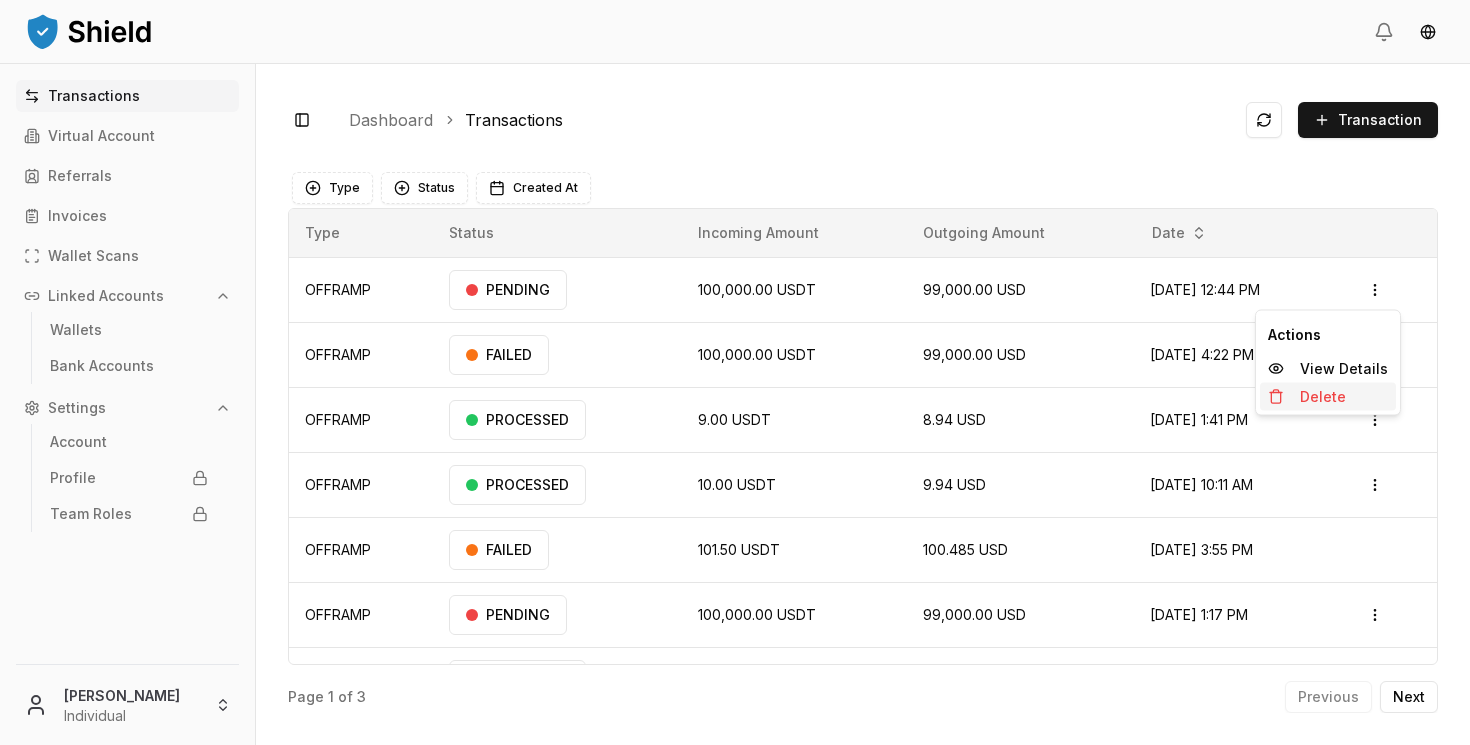 click on "Delete" at bounding box center [1323, 397] 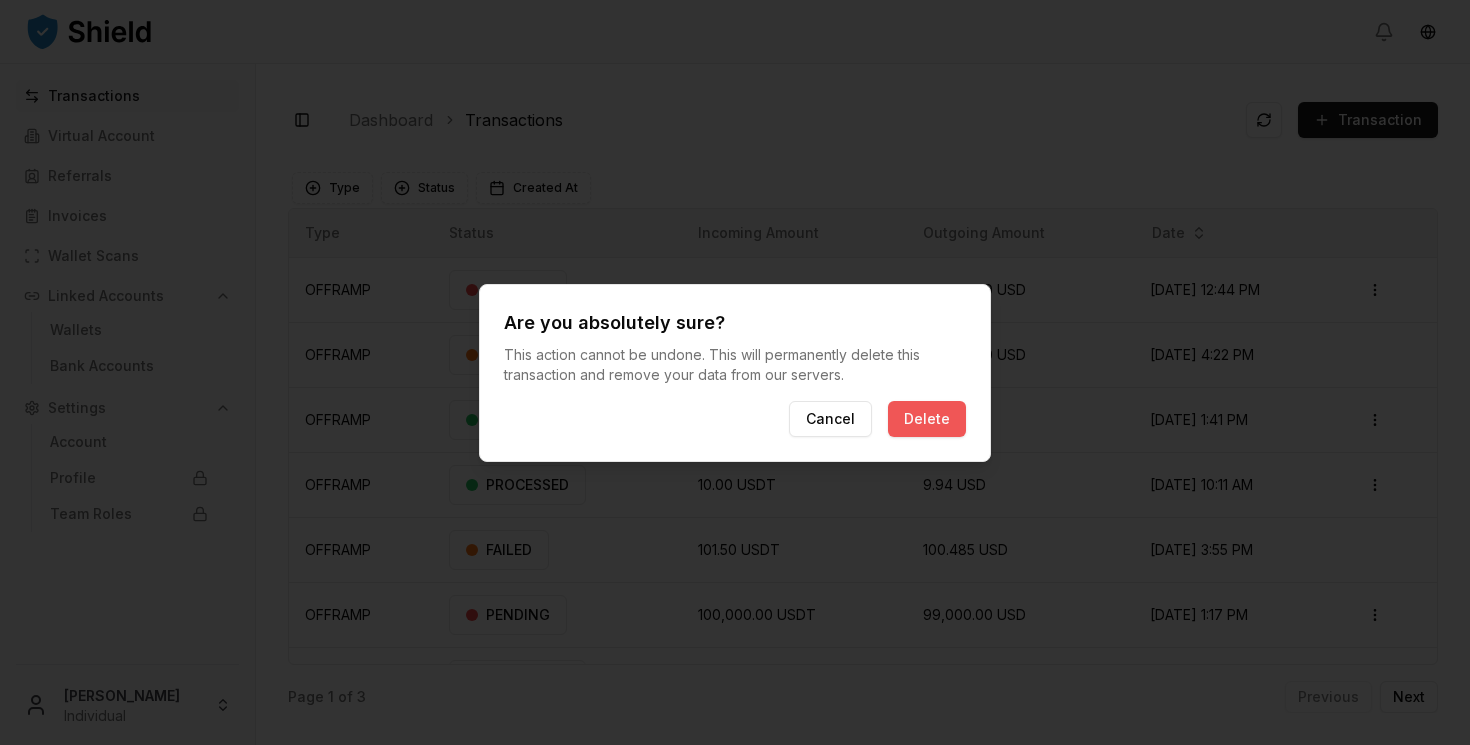 click on "Delete" at bounding box center [927, 419] 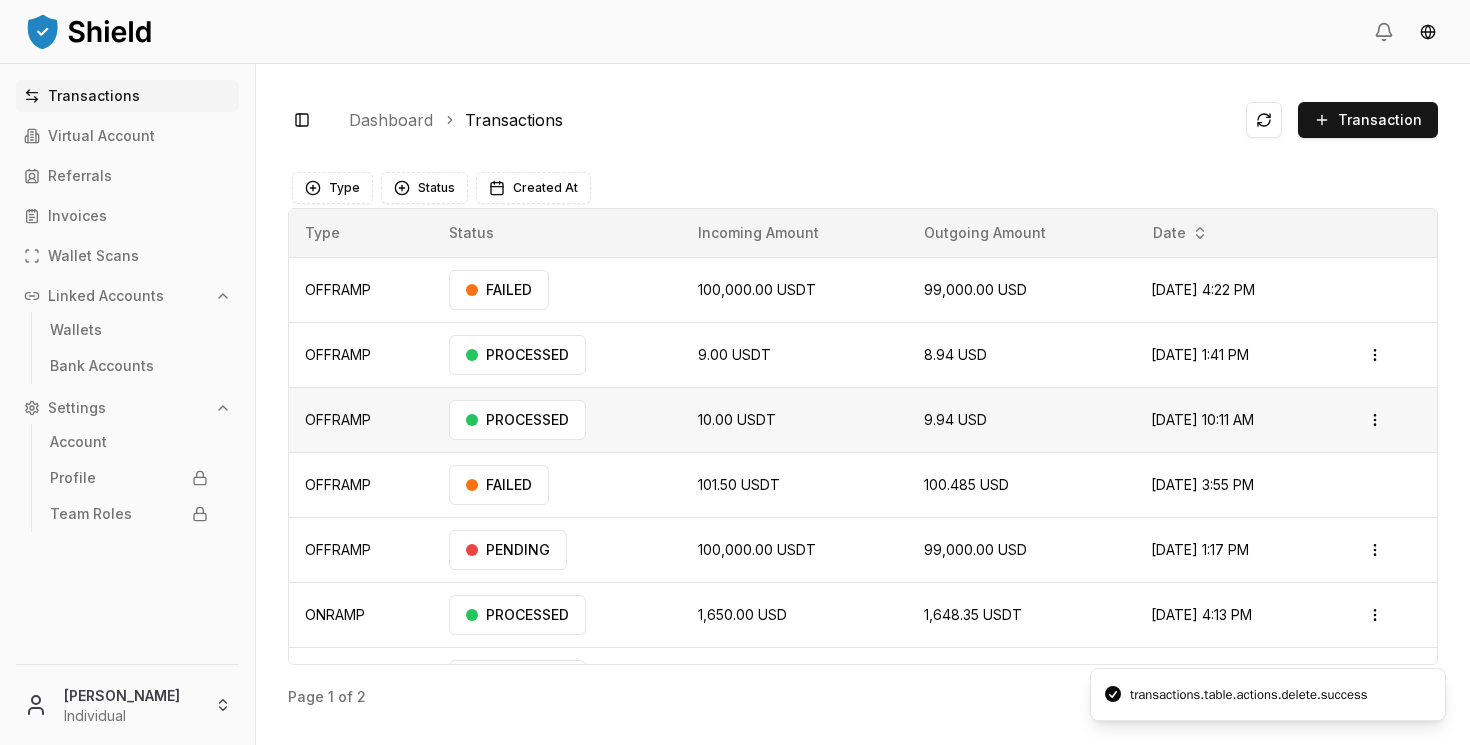 click on "Open menu" at bounding box center [1390, 419] 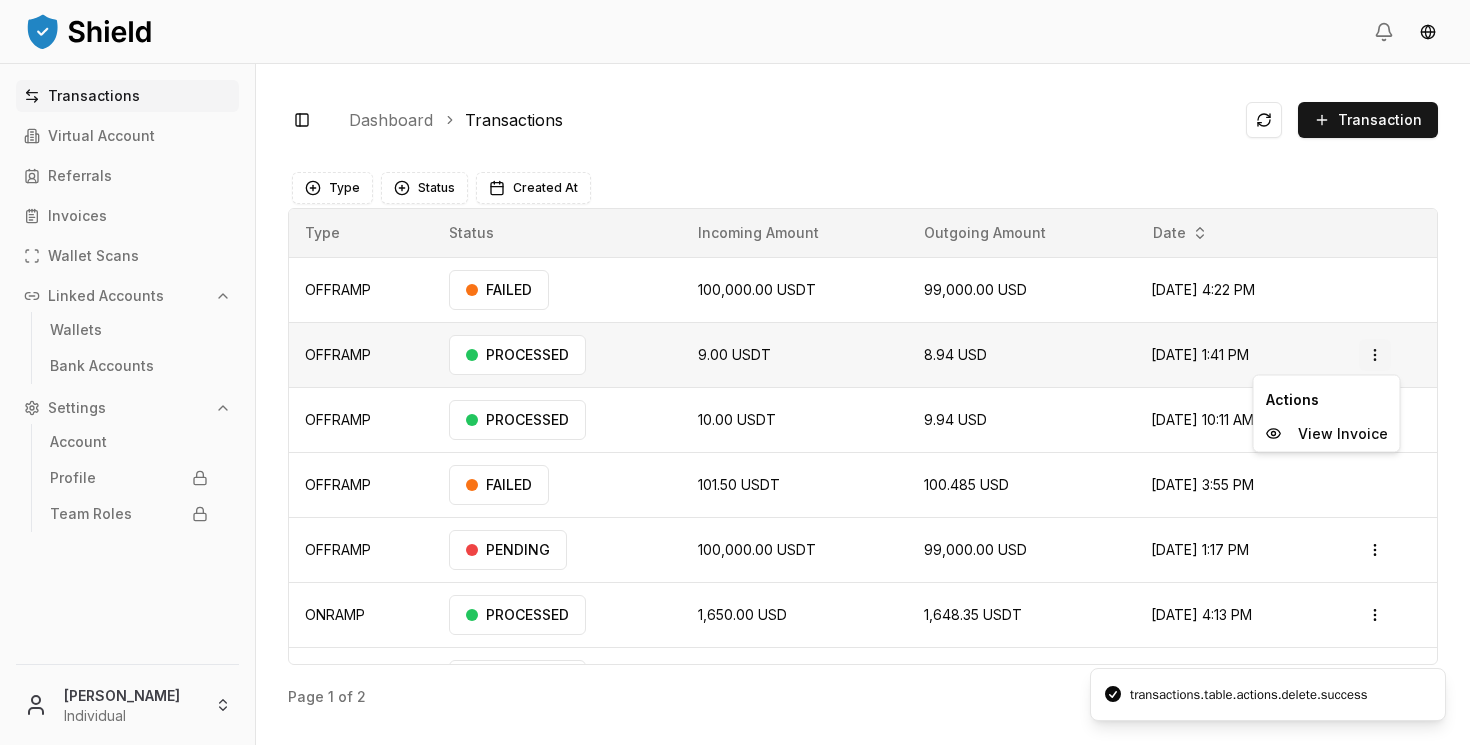 click on "Transactions Virtual Account Referrals Invoices Wallet Scans Linked Accounts Wallets Bank Accounts Settings Account Profile Team Roles Emmanuel Udotong Individual Toggle Sidebar Dashboard Transactions   Transaction OFFRAMP   100,000.00 USDT   99,000.00 USD Jun 11, 2025, 4:22 PM FAILED OFFRAMP   9.00 USDT   8.94 USD Jun 2, 2025, 1:41 PM PROCESSED Open menu OFFRAMP   10.00 USDT   9.94 USD Jun 2, 2025, 10:11 AM PROCESSED Open menu OFFRAMP   101.50 USDT   100.485 USD May 30, 2025, 3:55 PM FAILED OFFRAMP   100,000.00 USDT   99,000.00 USD May 20, 2025, 1:17 PM PENDING Open menu ONRAMP   1,650.00 USD   1,648.35 USDT Dec 13, 2024, 4:13 PM PROCESSED Open menu ONRAMP   1,436.00 USD   1,434.56 USDT Dec 10, 2024, 12:34 PM PROCESSED Open menu ONRAMP   1,730.00 USD   1,728.27 USDT Nov 29, 2024, 3:06 PM PROCESSED Open menu Page 1 of 2 Previous Next Type Status Created At Type Status Incoming Amount Outgoing Amount Date   OFFRAMP   FAILED   100,000.00   USDT   99,000.00   USD   Jun 11, 2025, 4:22 PM     OFFRAMP   PROCESSED" at bounding box center [735, 372] 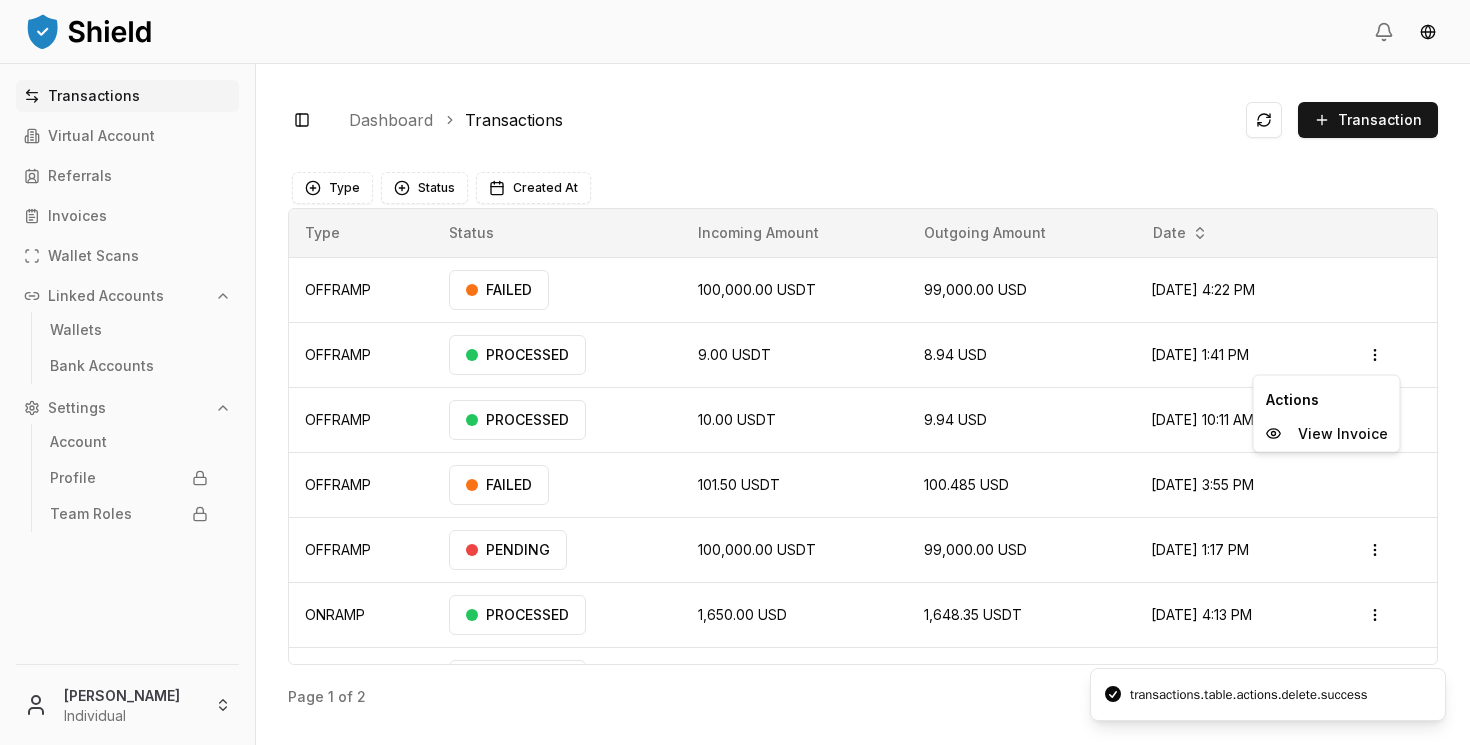 click on "Transactions Virtual Account Referrals Invoices Wallet Scans Linked Accounts Wallets Bank Accounts Settings Account Profile Team Roles Emmanuel Udotong Individual Toggle Sidebar Dashboard Transactions   Transaction OFFRAMP   100,000.00 USDT   99,000.00 USD Jun 11, 2025, 4:22 PM FAILED OFFRAMP   9.00 USDT   8.94 USD Jun 2, 2025, 1:41 PM PROCESSED Open menu OFFRAMP   10.00 USDT   9.94 USD Jun 2, 2025, 10:11 AM PROCESSED Open menu OFFRAMP   101.50 USDT   100.485 USD May 30, 2025, 3:55 PM FAILED OFFRAMP   100,000.00 USDT   99,000.00 USD May 20, 2025, 1:17 PM PENDING Open menu ONRAMP   1,650.00 USD   1,648.35 USDT Dec 13, 2024, 4:13 PM PROCESSED Open menu ONRAMP   1,436.00 USD   1,434.56 USDT Dec 10, 2024, 12:34 PM PROCESSED Open menu ONRAMP   1,730.00 USD   1,728.27 USDT Nov 29, 2024, 3:06 PM PROCESSED Open menu Page 1 of 2 Previous Next Type Status Created At Type Status Incoming Amount Outgoing Amount Date   OFFRAMP   FAILED   100,000.00   USDT   99,000.00   USD   Jun 11, 2025, 4:22 PM     OFFRAMP   PROCESSED" at bounding box center [735, 372] 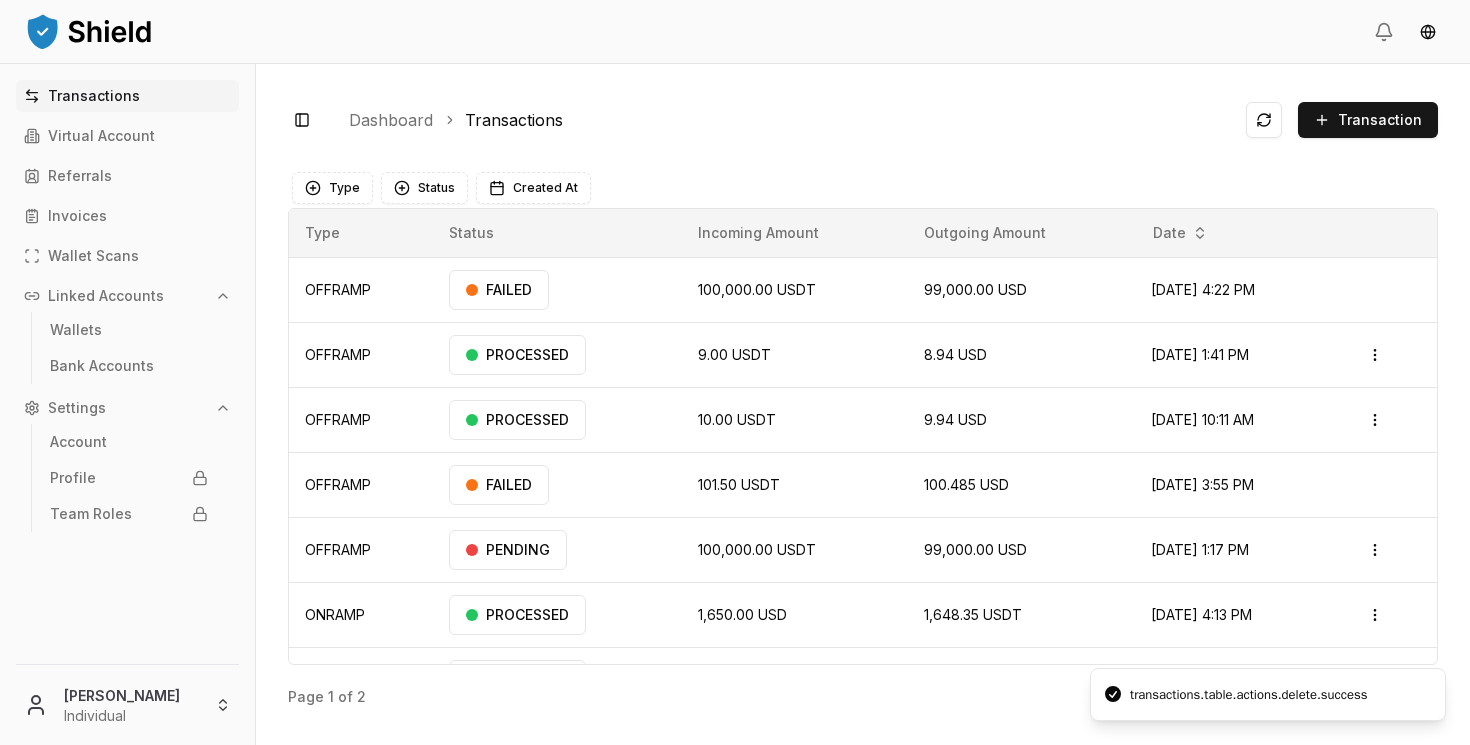 click on "Transactions Virtual Account Referrals Invoices Wallet Scans Linked Accounts Wallets Bank Accounts Settings Account Profile Team Roles Emmanuel Udotong Individual Toggle Sidebar Dashboard Transactions   Transaction OFFRAMP   100,000.00 USDT   99,000.00 USD Jun 11, 2025, 4:22 PM FAILED OFFRAMP   9.00 USDT   8.94 USD Jun 2, 2025, 1:41 PM PROCESSED Open menu OFFRAMP   10.00 USDT   9.94 USD Jun 2, 2025, 10:11 AM PROCESSED Open menu OFFRAMP   101.50 USDT   100.485 USD May 30, 2025, 3:55 PM FAILED OFFRAMP   100,000.00 USDT   99,000.00 USD May 20, 2025, 1:17 PM PENDING Open menu ONRAMP   1,650.00 USD   1,648.35 USDT Dec 13, 2024, 4:13 PM PROCESSED Open menu ONRAMP   1,436.00 USD   1,434.56 USDT Dec 10, 2024, 12:34 PM PROCESSED Open menu ONRAMP   1,730.00 USD   1,728.27 USDT Nov 29, 2024, 3:06 PM PROCESSED Open menu Page 1 of 2 Previous Next Type Status Created At Type Status Incoming Amount Outgoing Amount Date   OFFRAMP   FAILED   100,000.00   USDT   99,000.00   USD   Jun 11, 2025, 4:22 PM     OFFRAMP   PROCESSED" at bounding box center [735, 372] 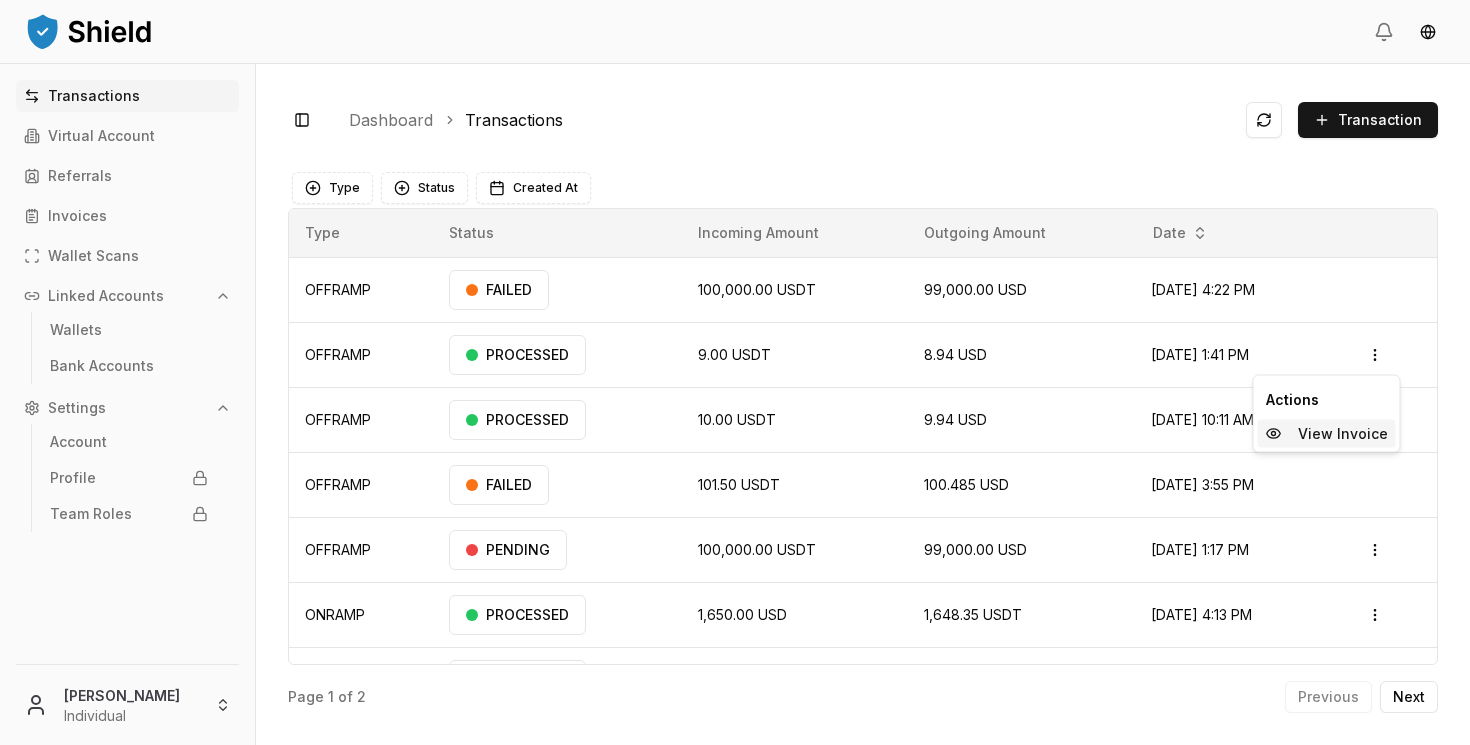 click on "View Invoice" at bounding box center (1327, 434) 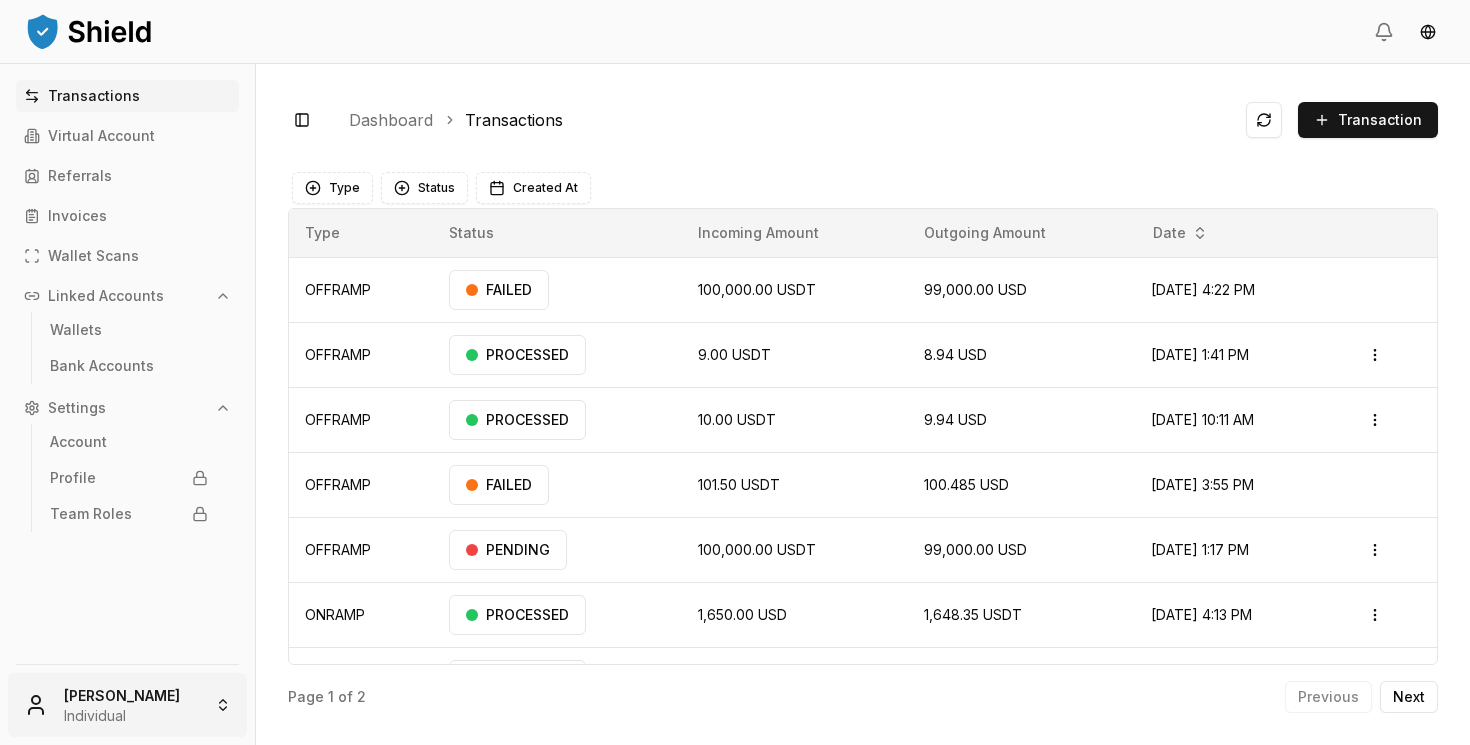 click on "Transactions Virtual Account Referrals Invoices Wallet Scans Linked Accounts Wallets Bank Accounts Settings Account Profile Team Roles Emmanuel Udotong Individual Toggle Sidebar Dashboard Transactions   Transaction OFFRAMP   100,000.00 USDT   99,000.00 USD Jun 11, 2025, 4:22 PM FAILED OFFRAMP   9.00 USDT   8.94 USD Jun 2, 2025, 1:41 PM PROCESSED Open menu OFFRAMP   10.00 USDT   9.94 USD Jun 2, 2025, 10:11 AM PROCESSED Open menu OFFRAMP   101.50 USDT   100.485 USD May 30, 2025, 3:55 PM FAILED OFFRAMP   100,000.00 USDT   99,000.00 USD May 20, 2025, 1:17 PM PENDING Open menu ONRAMP   1,650.00 USD   1,648.35 USDT Dec 13, 2024, 4:13 PM PROCESSED Open menu ONRAMP   1,436.00 USD   1,434.56 USDT Dec 10, 2024, 12:34 PM PROCESSED Open menu ONRAMP   1,730.00 USD   1,728.27 USDT Nov 29, 2024, 3:06 PM PROCESSED Open menu Page 1 of 2 Previous Next Type Status Created At Type Status Incoming Amount Outgoing Amount Date   OFFRAMP   FAILED   100,000.00   USDT   99,000.00   USD   Jun 11, 2025, 4:22 PM     OFFRAMP   PROCESSED" at bounding box center (735, 372) 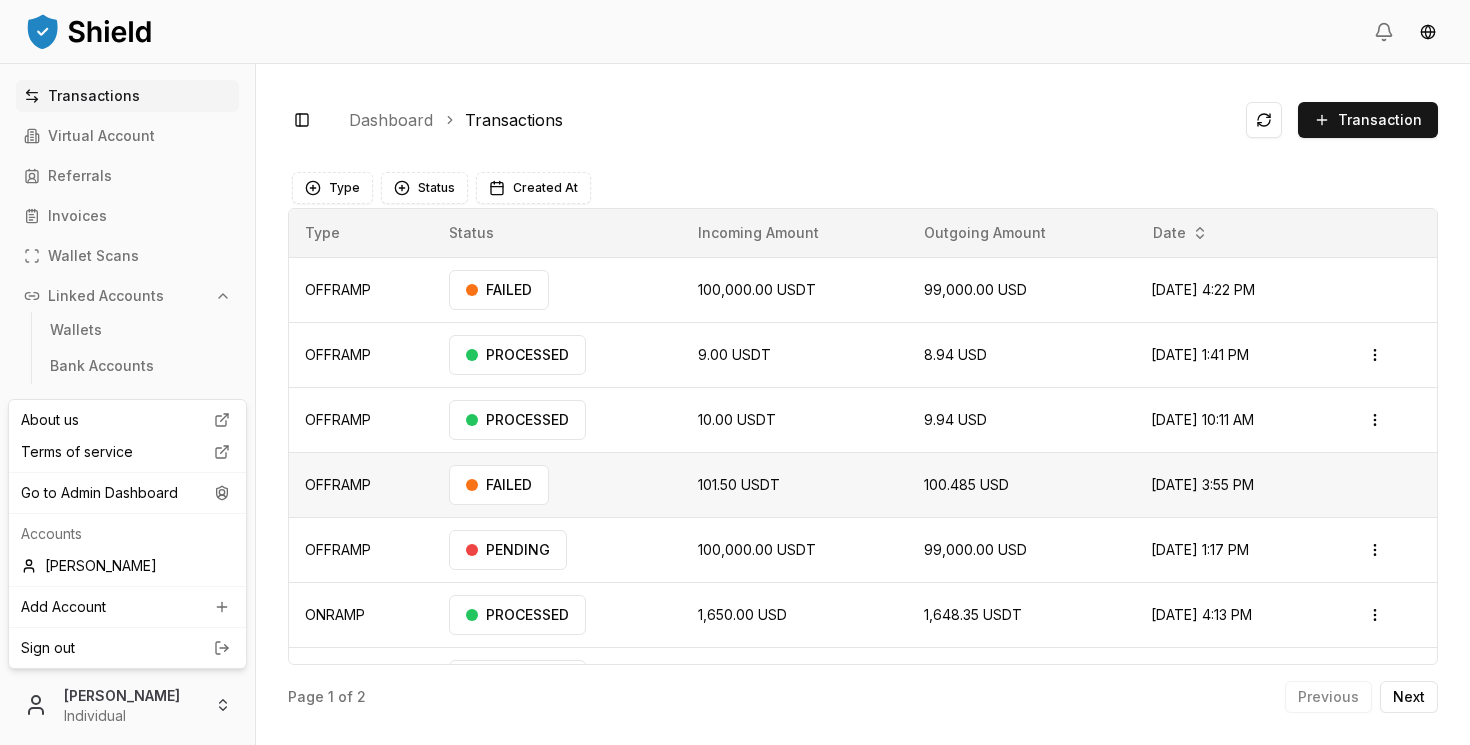 click on "Transactions Virtual Account Referrals Invoices Wallet Scans Linked Accounts Wallets Bank Accounts Settings Account Profile Team Roles Emmanuel Udotong Individual Toggle Sidebar Dashboard Transactions   Transaction OFFRAMP   100,000.00 USDT   99,000.00 USD Jun 11, 2025, 4:22 PM FAILED OFFRAMP   9.00 USDT   8.94 USD Jun 2, 2025, 1:41 PM PROCESSED Open menu OFFRAMP   10.00 USDT   9.94 USD Jun 2, 2025, 10:11 AM PROCESSED Open menu OFFRAMP   101.50 USDT   100.485 USD May 30, 2025, 3:55 PM FAILED OFFRAMP   100,000.00 USDT   99,000.00 USD May 20, 2025, 1:17 PM PENDING Open menu ONRAMP   1,650.00 USD   1,648.35 USDT Dec 13, 2024, 4:13 PM PROCESSED Open menu ONRAMP   1,436.00 USD   1,434.56 USDT Dec 10, 2024, 12:34 PM PROCESSED Open menu ONRAMP   1,730.00 USD   1,728.27 USDT Nov 29, 2024, 3:06 PM PROCESSED Open menu Page 1 of 2 Previous Next Type Status Created At Type Status Incoming Amount Outgoing Amount Date   OFFRAMP   FAILED   100,000.00   USDT   99,000.00   USD   Jun 11, 2025, 4:22 PM     OFFRAMP   PROCESSED" at bounding box center [735, 372] 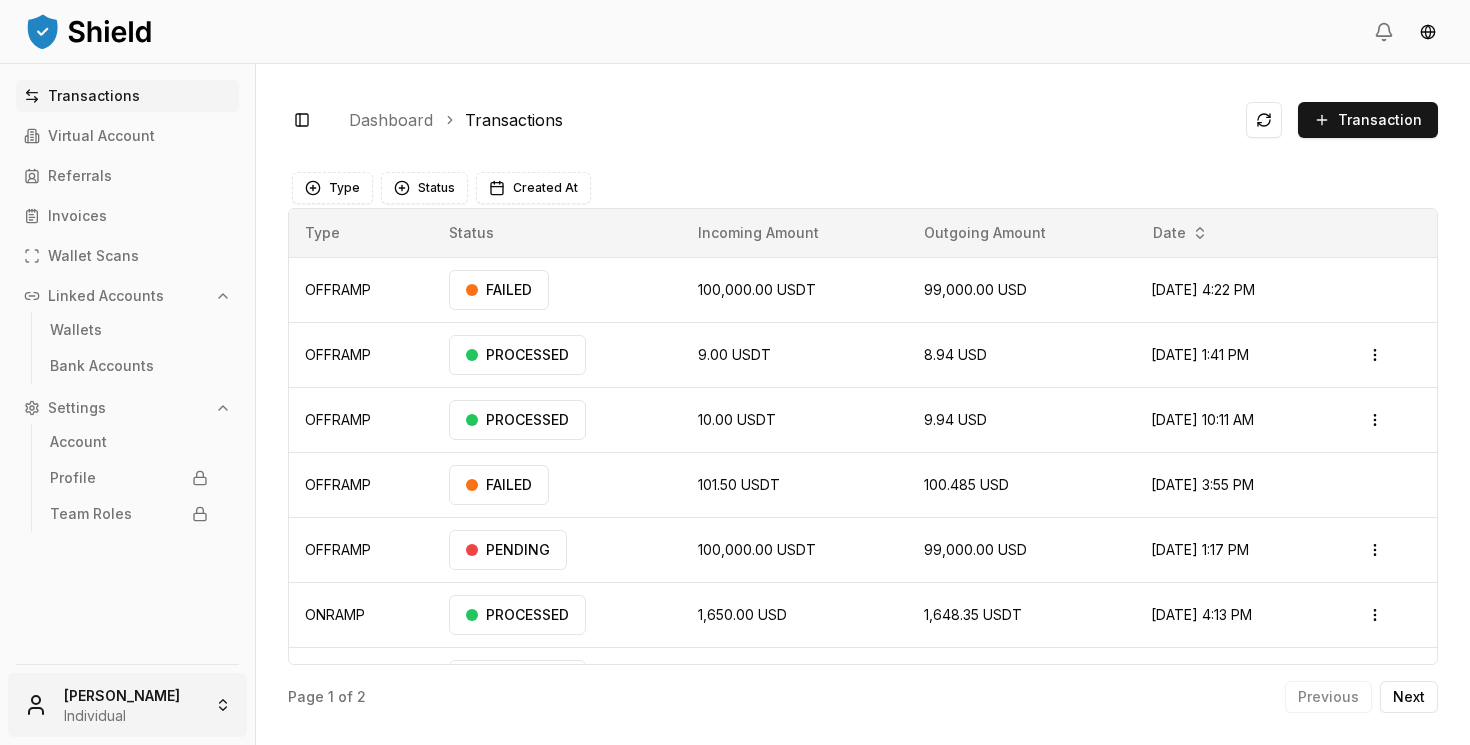click on "Transactions Virtual Account Referrals Invoices Wallet Scans Linked Accounts Wallets Bank Accounts Settings Account Profile Team Roles Emmanuel Udotong Individual Toggle Sidebar Dashboard Transactions   Transaction OFFRAMP   100,000.00 USDT   99,000.00 USD Jun 11, 2025, 4:22 PM FAILED OFFRAMP   9.00 USDT   8.94 USD Jun 2, 2025, 1:41 PM PROCESSED Open menu OFFRAMP   10.00 USDT   9.94 USD Jun 2, 2025, 10:11 AM PROCESSED Open menu OFFRAMP   101.50 USDT   100.485 USD May 30, 2025, 3:55 PM FAILED OFFRAMP   100,000.00 USDT   99,000.00 USD May 20, 2025, 1:17 PM PENDING Open menu ONRAMP   1,650.00 USD   1,648.35 USDT Dec 13, 2024, 4:13 PM PROCESSED Open menu ONRAMP   1,436.00 USD   1,434.56 USDT Dec 10, 2024, 12:34 PM PROCESSED Open menu ONRAMP   1,730.00 USD   1,728.27 USDT Nov 29, 2024, 3:06 PM PROCESSED Open menu Page 1 of 2 Previous Next Type Status Created At Type Status Incoming Amount Outgoing Amount Date   OFFRAMP   FAILED   100,000.00   USDT   99,000.00   USD   Jun 11, 2025, 4:22 PM     OFFRAMP   PROCESSED" at bounding box center (735, 372) 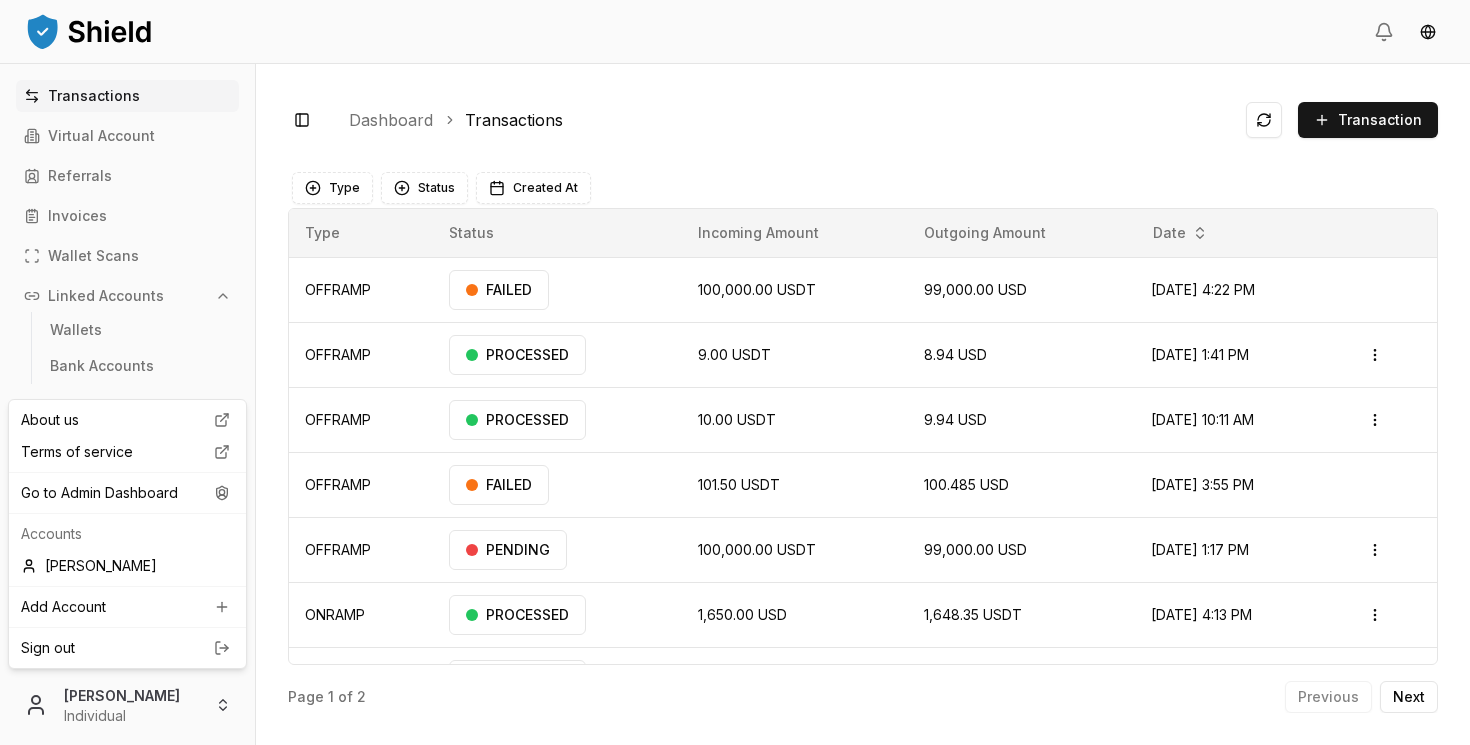 click at bounding box center [127, 513] 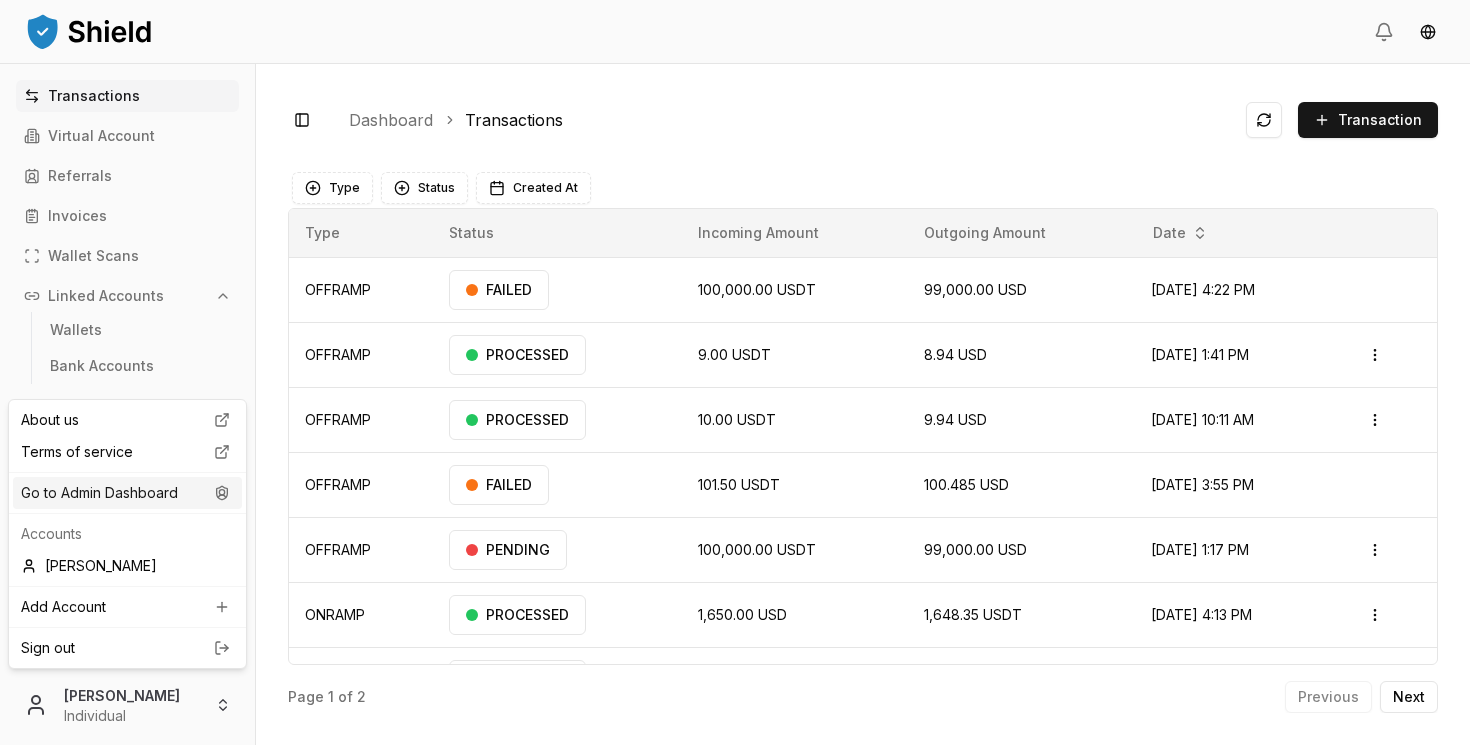 click on "Go to Admin Dashboard" at bounding box center (127, 493) 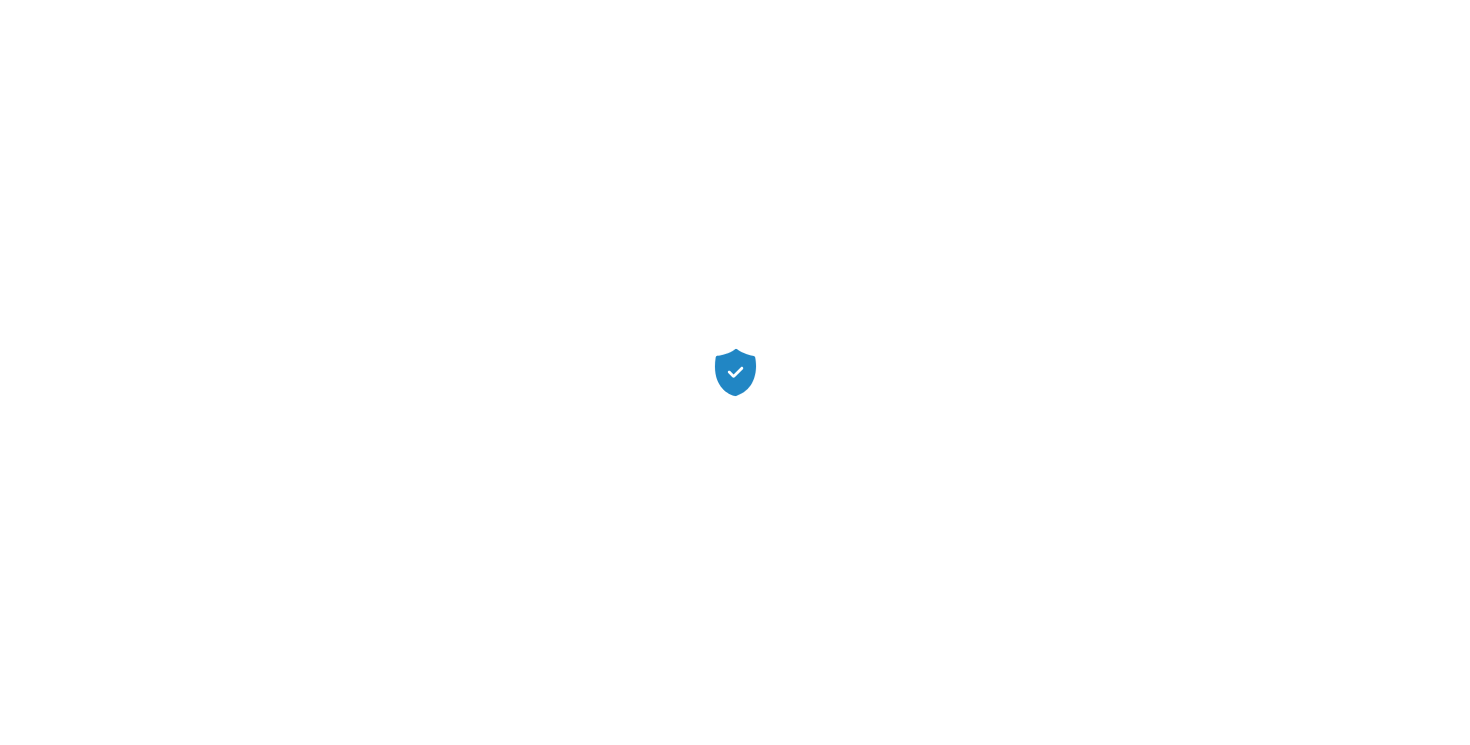 scroll, scrollTop: 0, scrollLeft: 0, axis: both 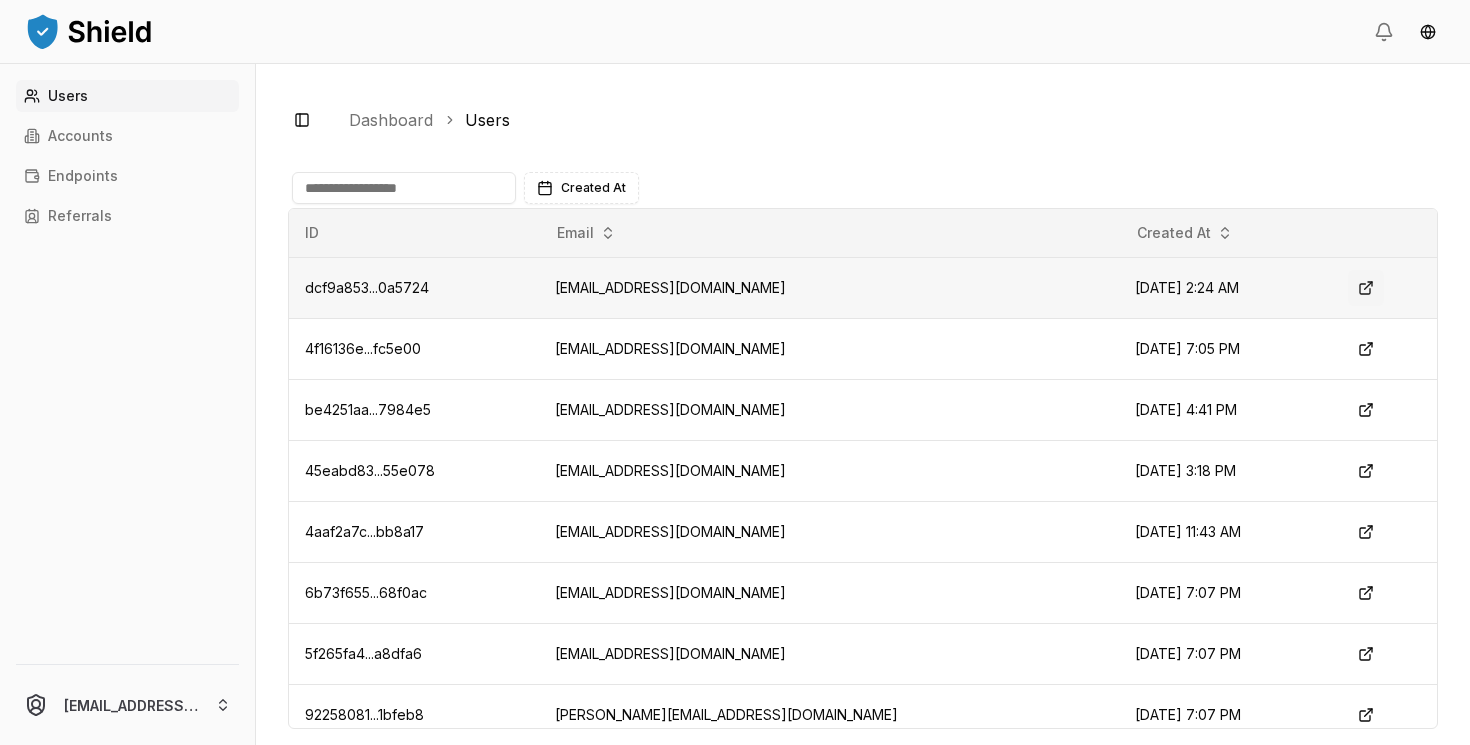 click at bounding box center [1366, 288] 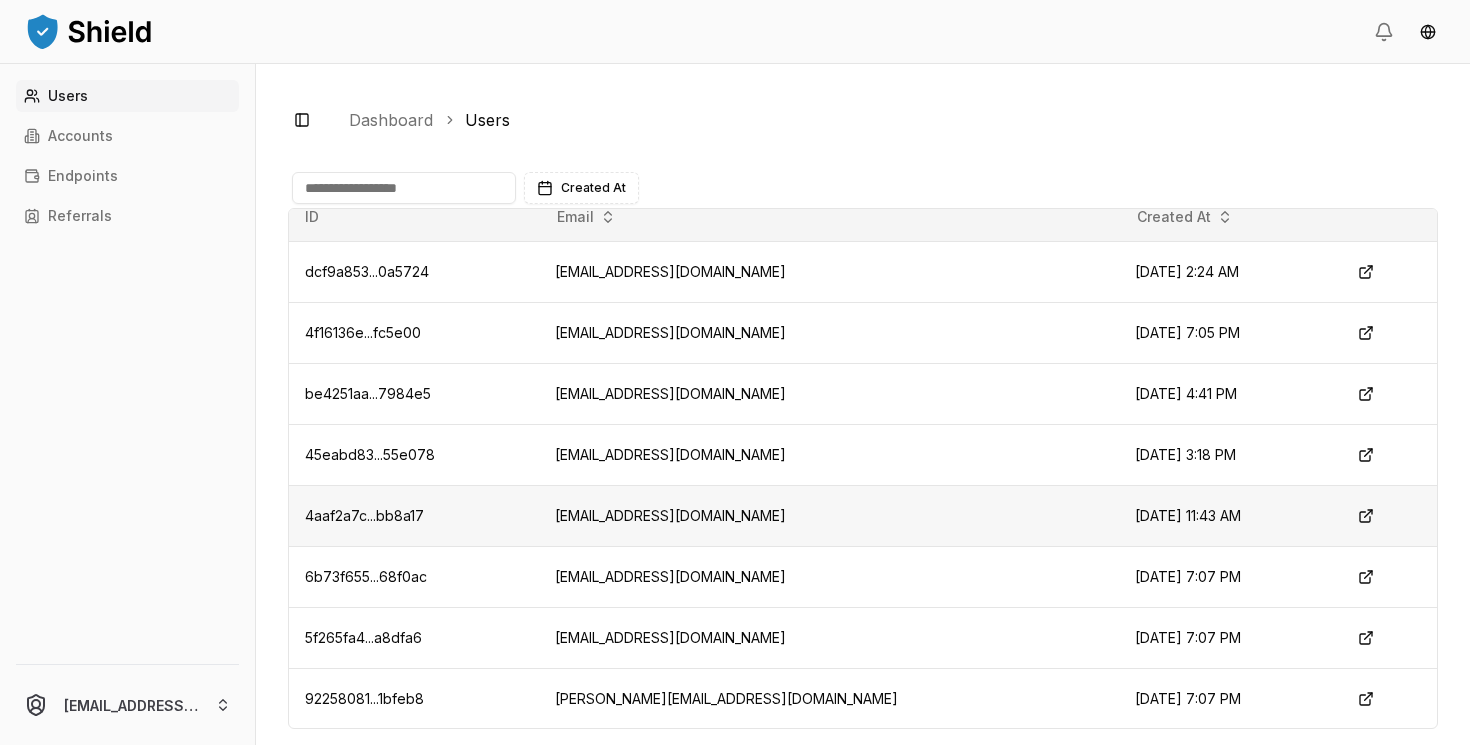 scroll, scrollTop: 0, scrollLeft: 0, axis: both 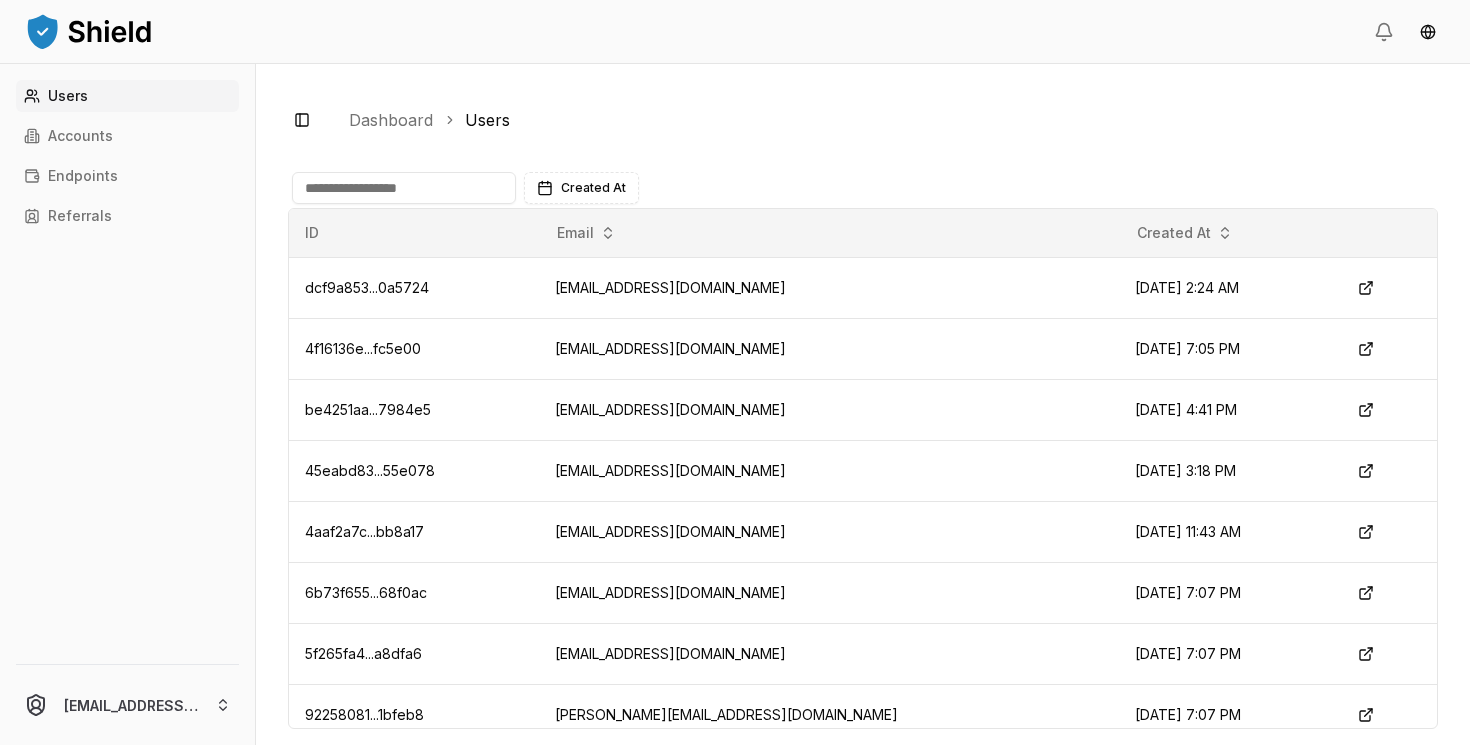 click at bounding box center (404, 188) 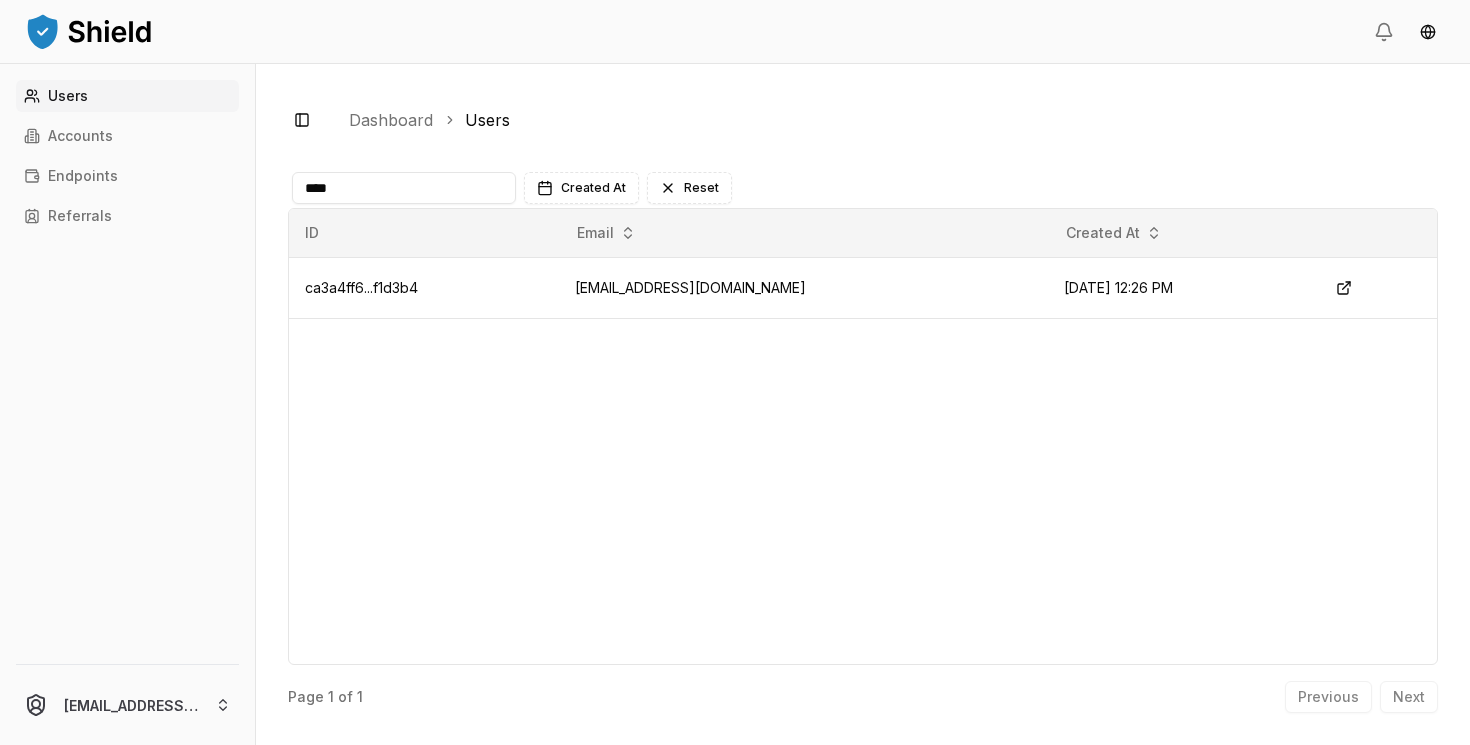 type on "*****" 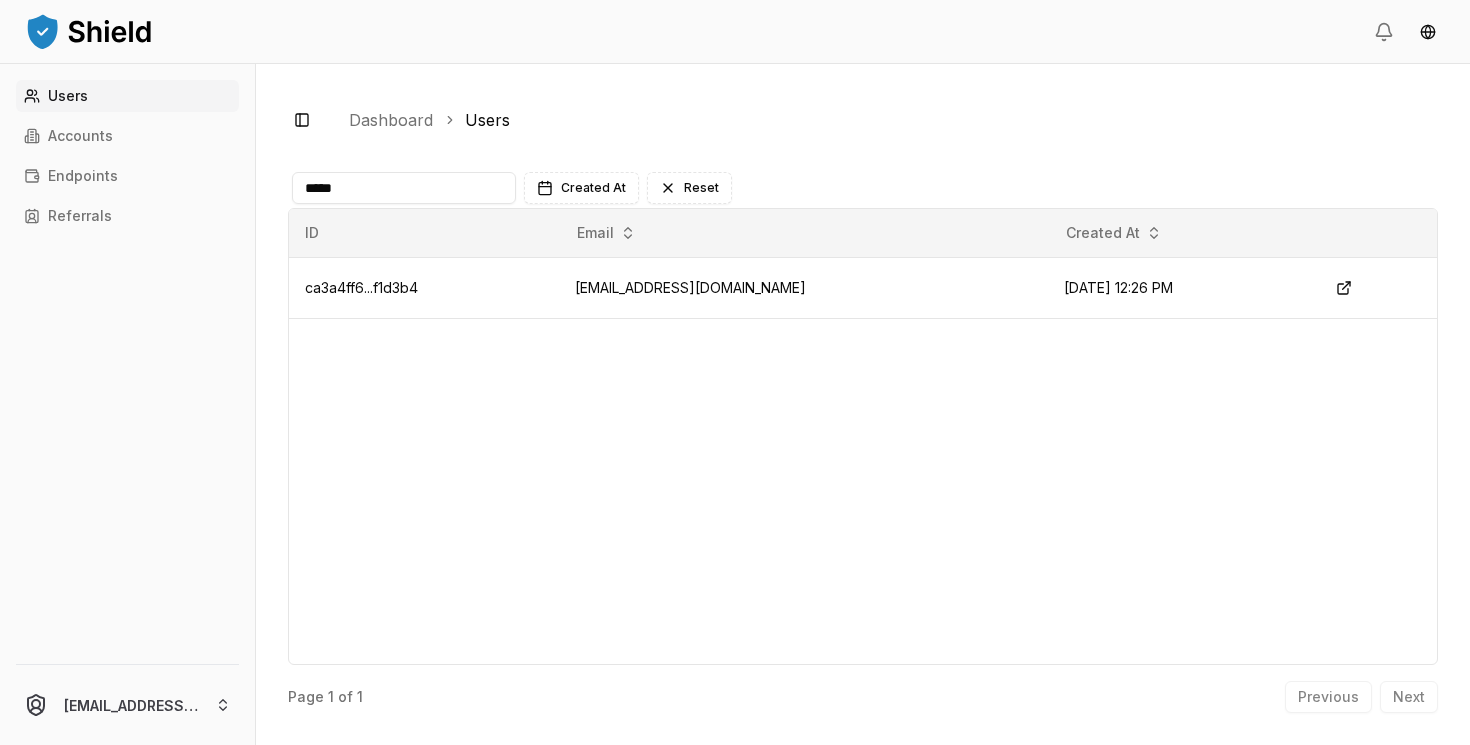 type 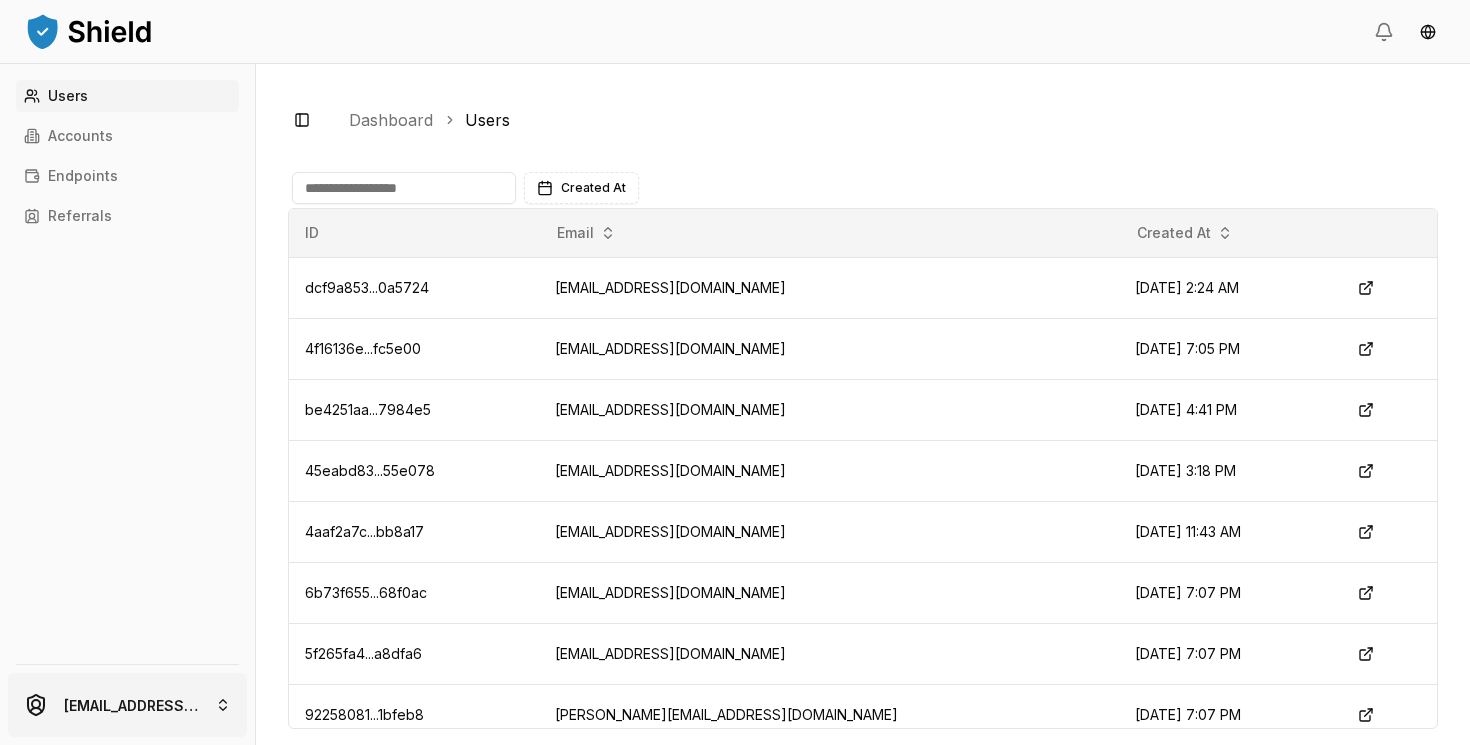 click on "Users Accounts Endpoints Referrals eman@getshield.xyz Toggle Sidebar Dashboard Users Created At ID Email Created At   dcf9a853...0a5724   saleemkhan5216579@gmail.com   Jul 6, 2025, 2:24 AM     4f16136e...fc5e00   zionitcomputers@gmail.com   Jul 5, 2025, 7:05 PM     be4251aa...7984e5   sales@ktcorpworldwide.com   Jul 3, 2025, 4:41 PM     45eabd83...55e078   lazartakhalov@yahoo.com   Jul 3, 2025, 3:18 PM     4aaf2a7c...bb8a17   jsmconsulting24@gmail.com   Jul 3, 2025, 11:43 AM     6b73f655...68f0ac   AJ@elitecell.com   Jul 2, 2025, 7:07 PM     5f265fa4...a8dfa6   Munir@elitecell.com   Jul 2, 2025, 7:07 PM     92258081...1bfeb8   Raj@elitecell.com   Jul 2, 2025, 7:07 PM   Page 1 of 67   Previous Next" at bounding box center [735, 372] 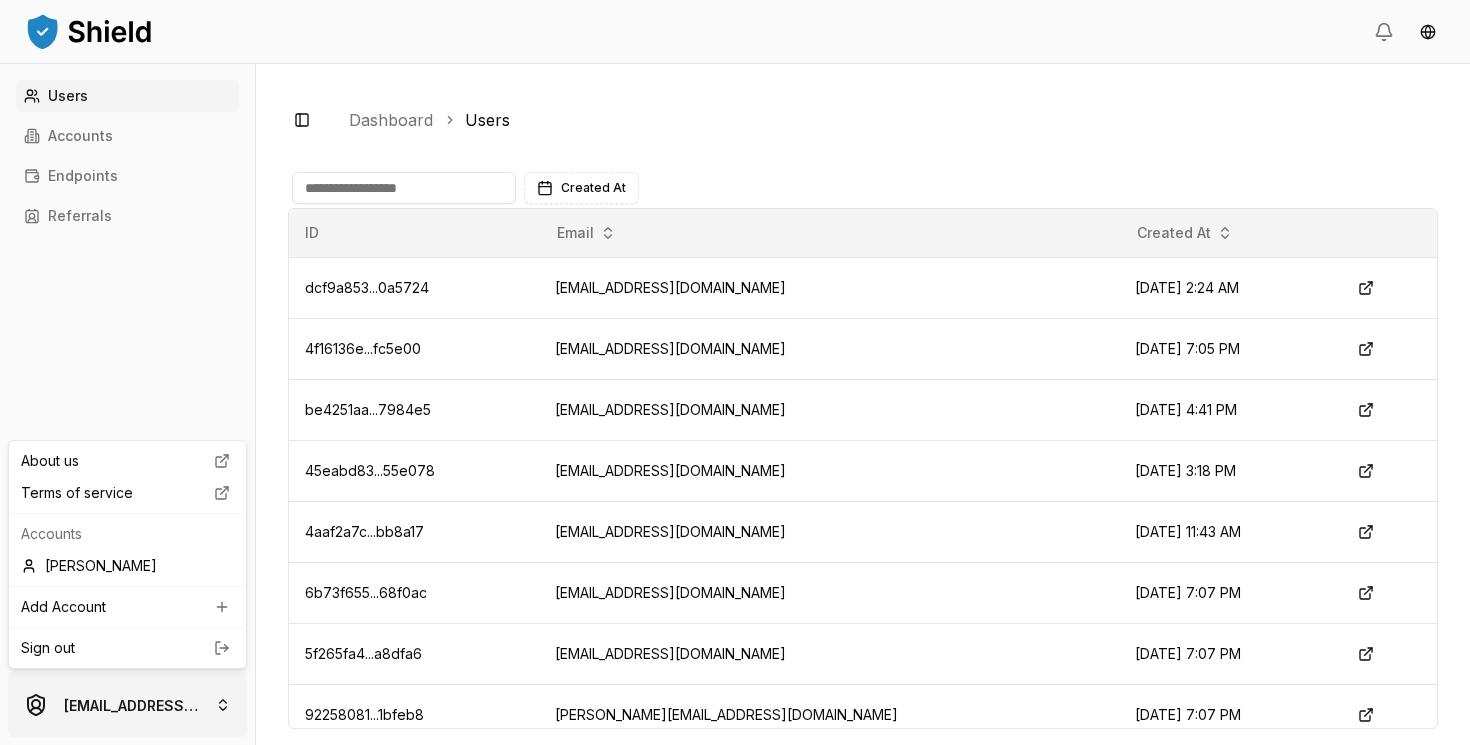 click on "Users Accounts Endpoints Referrals eman@getshield.xyz Toggle Sidebar Dashboard Users Created At ID Email Created At   dcf9a853...0a5724   saleemkhan5216579@gmail.com   Jul 6, 2025, 2:24 AM     4f16136e...fc5e00   zionitcomputers@gmail.com   Jul 5, 2025, 7:05 PM     be4251aa...7984e5   sales@ktcorpworldwide.com   Jul 3, 2025, 4:41 PM     45eabd83...55e078   lazartakhalov@yahoo.com   Jul 3, 2025, 3:18 PM     4aaf2a7c...bb8a17   jsmconsulting24@gmail.com   Jul 3, 2025, 11:43 AM     6b73f655...68f0ac   AJ@elitecell.com   Jul 2, 2025, 7:07 PM     5f265fa4...a8dfa6   Munir@elitecell.com   Jul 2, 2025, 7:07 PM     92258081...1bfeb8   Raj@elitecell.com   Jul 2, 2025, 7:07 PM   Page 1 of 67   Previous Next About us Terms of service Accounts Emmanuel Udotong Add Account Sign out" at bounding box center [735, 372] 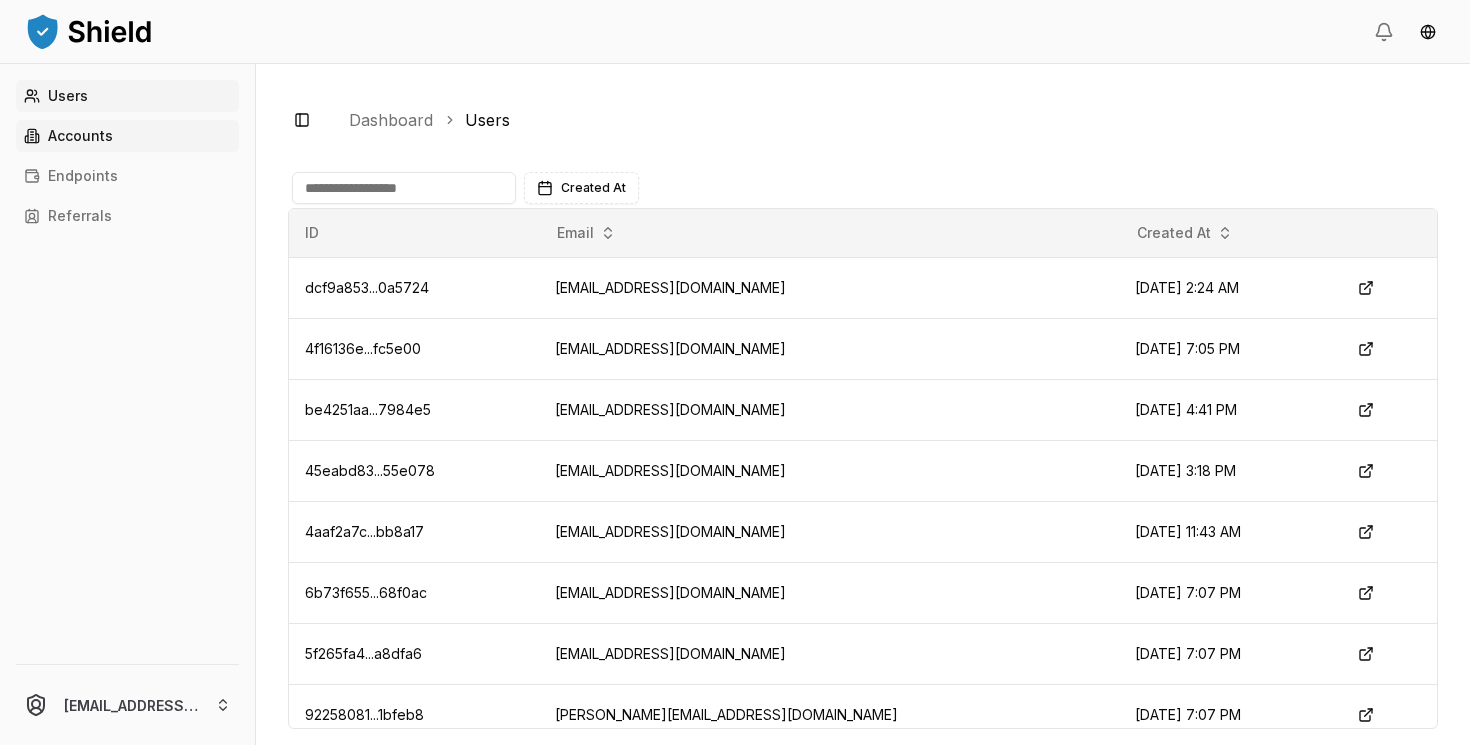 click on "Accounts" at bounding box center (80, 136) 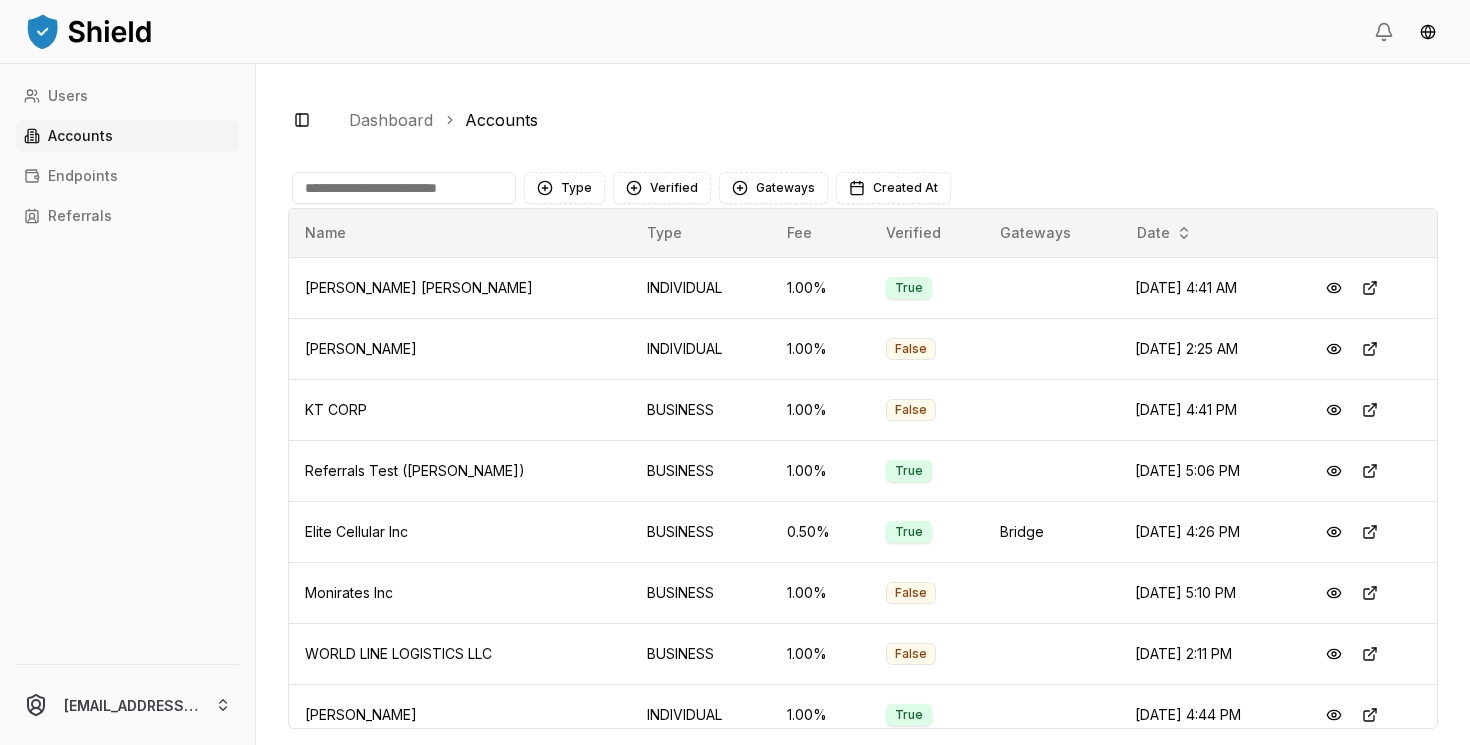 click at bounding box center [404, 188] 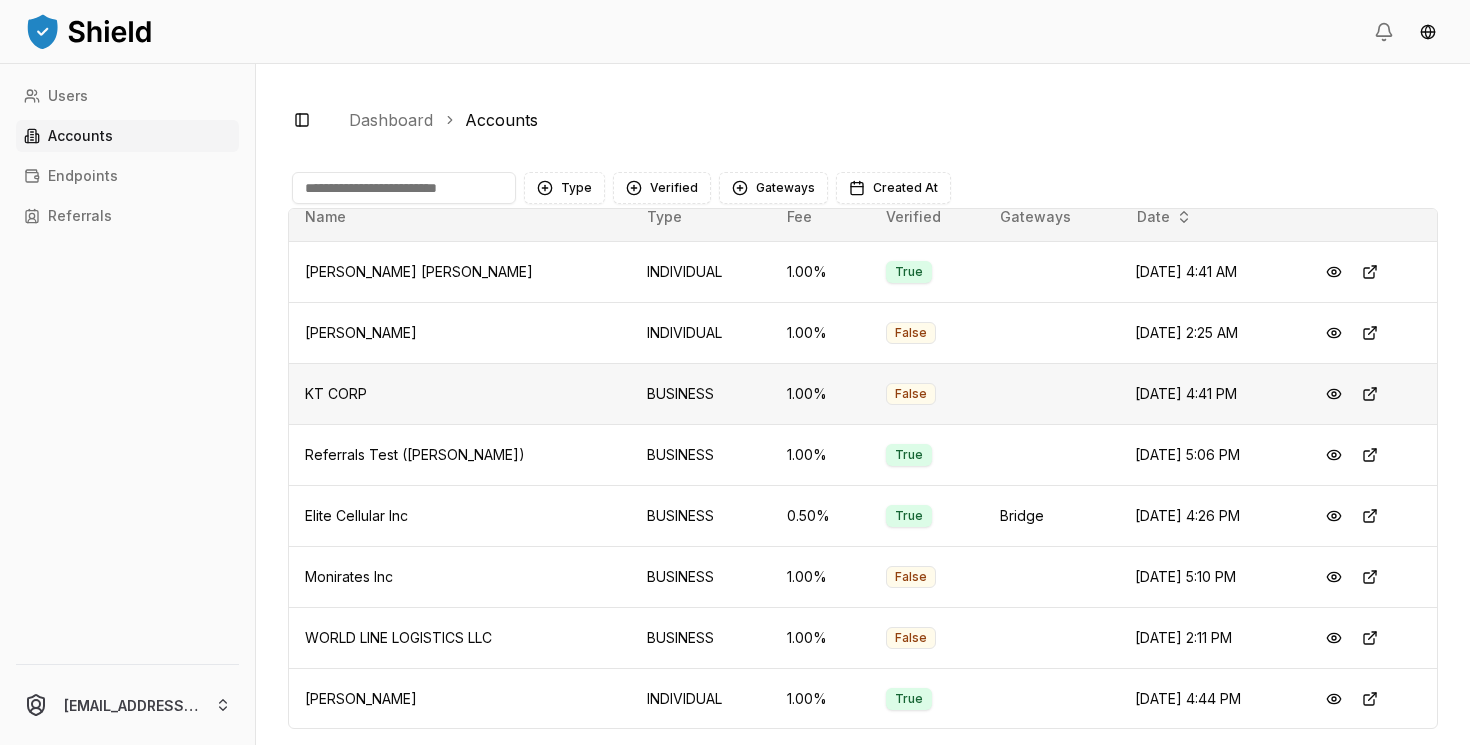 scroll, scrollTop: 0, scrollLeft: 0, axis: both 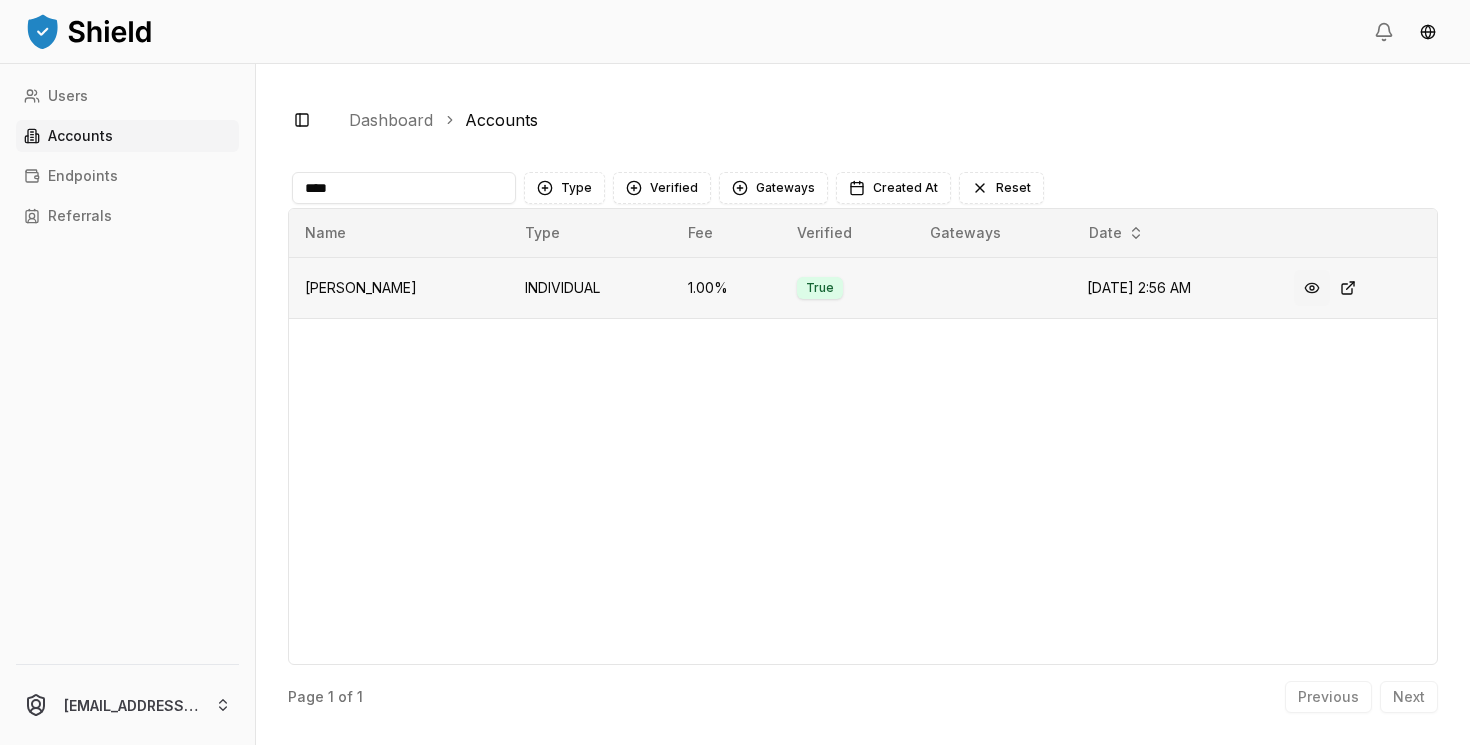 type on "****" 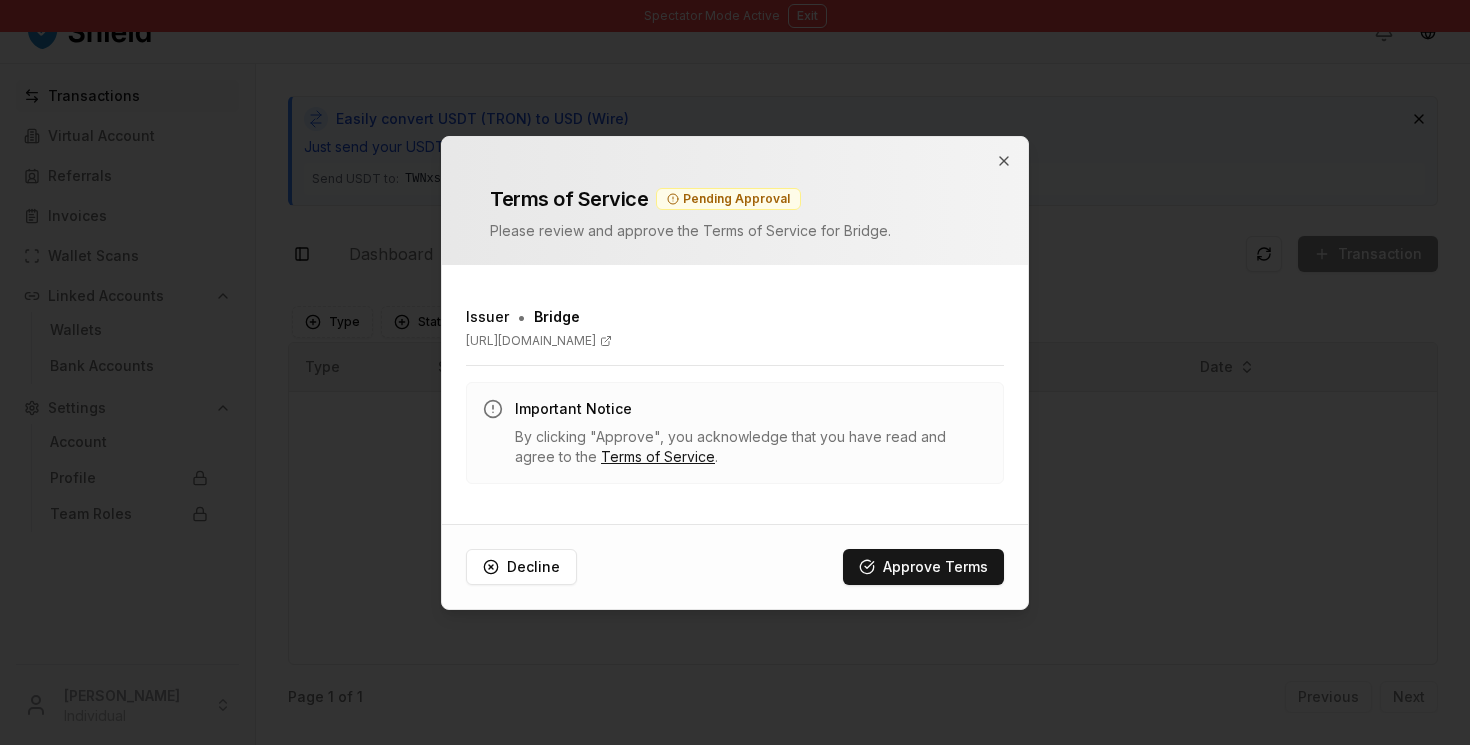 type 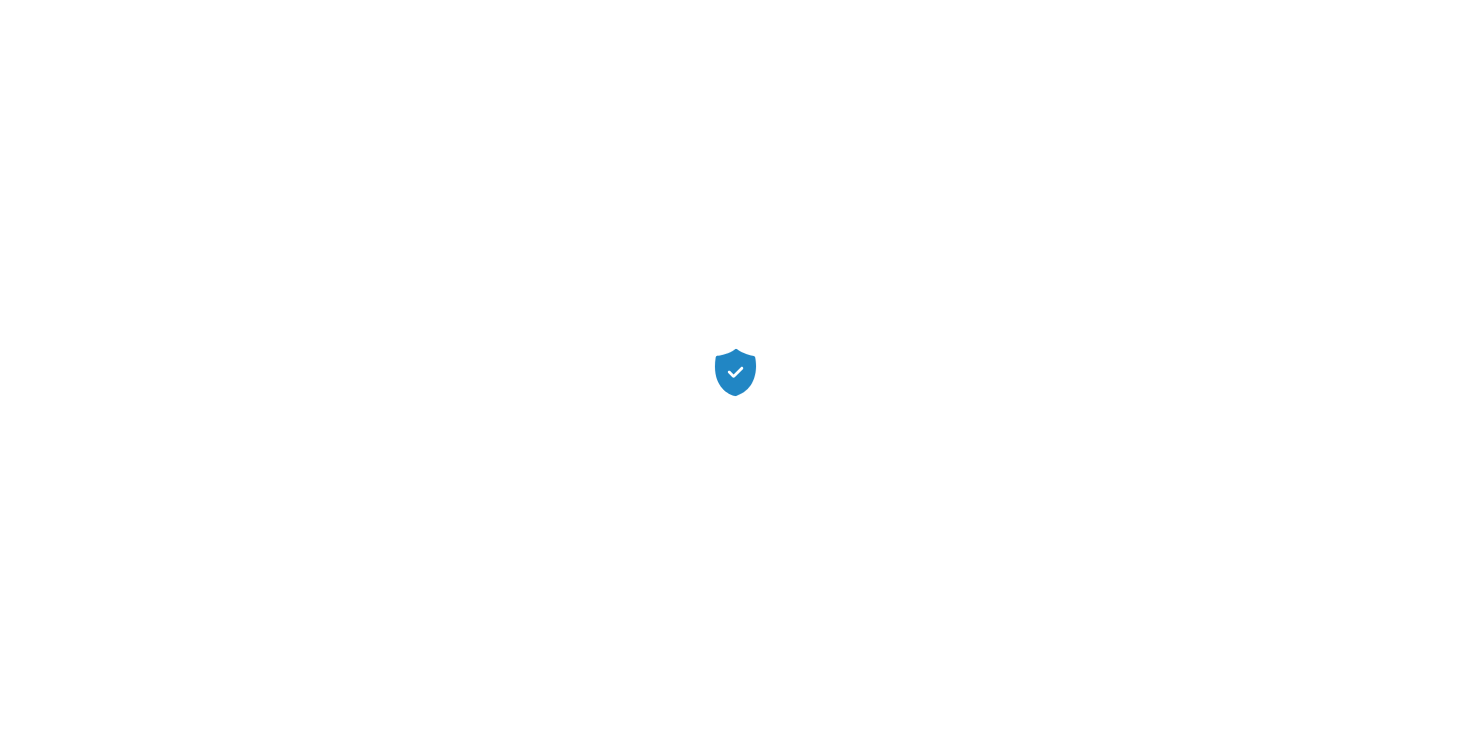 scroll, scrollTop: 0, scrollLeft: 0, axis: both 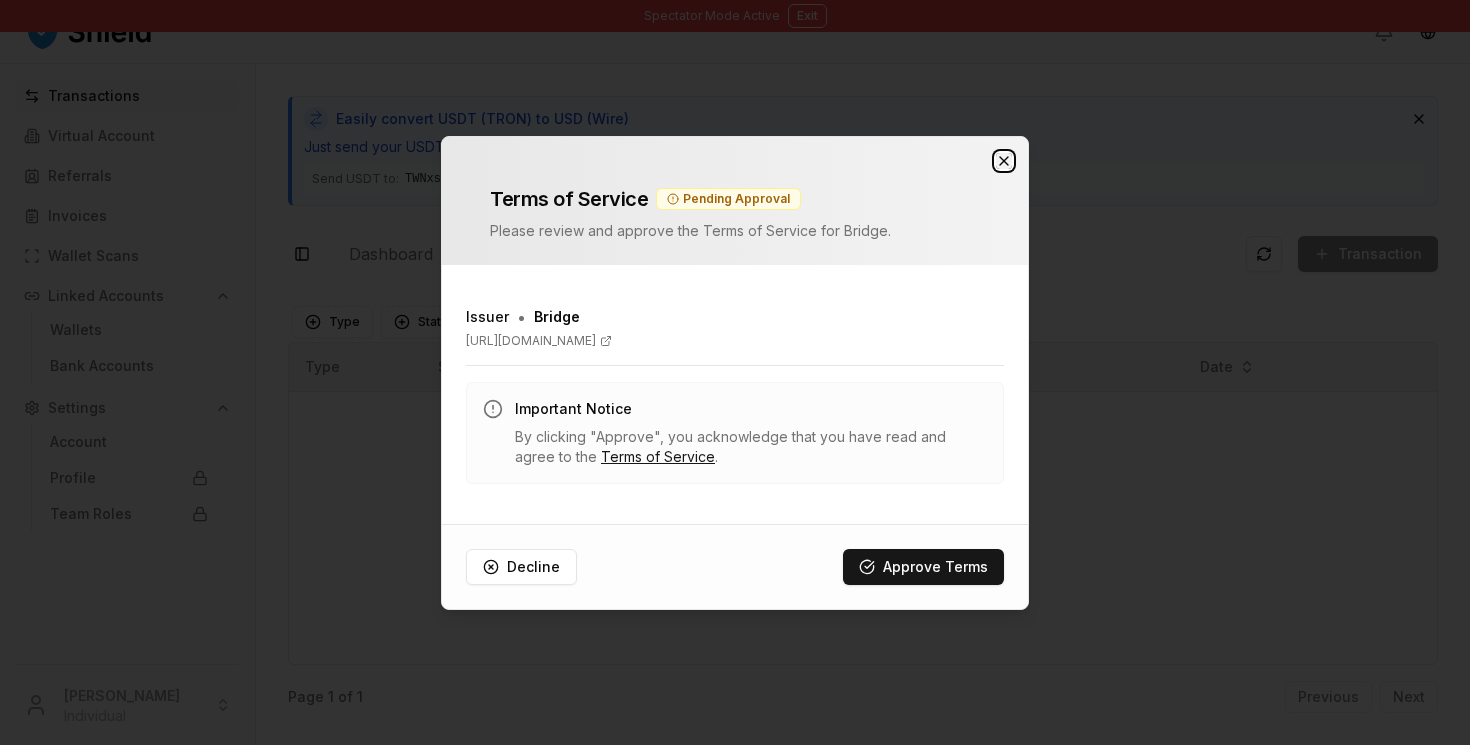 click 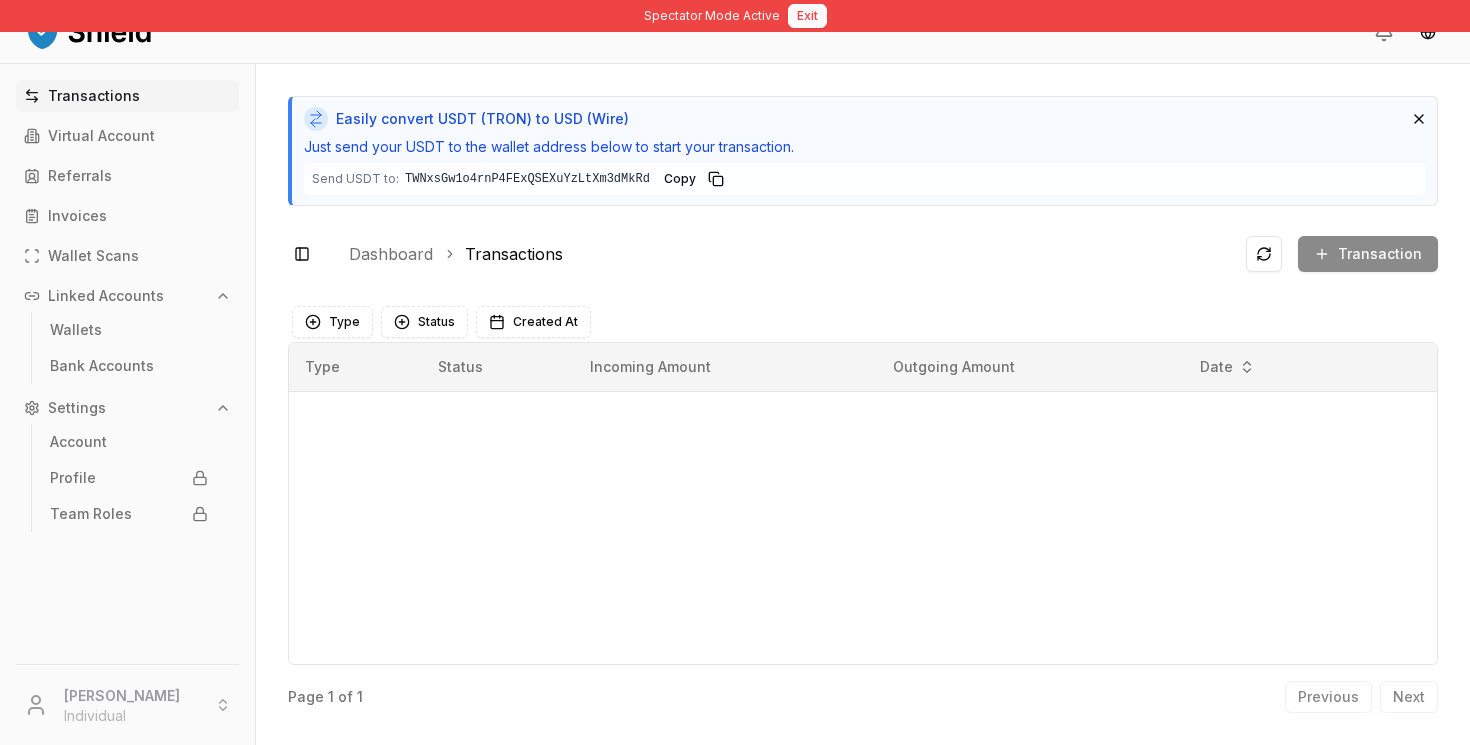 click on "Exit" at bounding box center (807, 16) 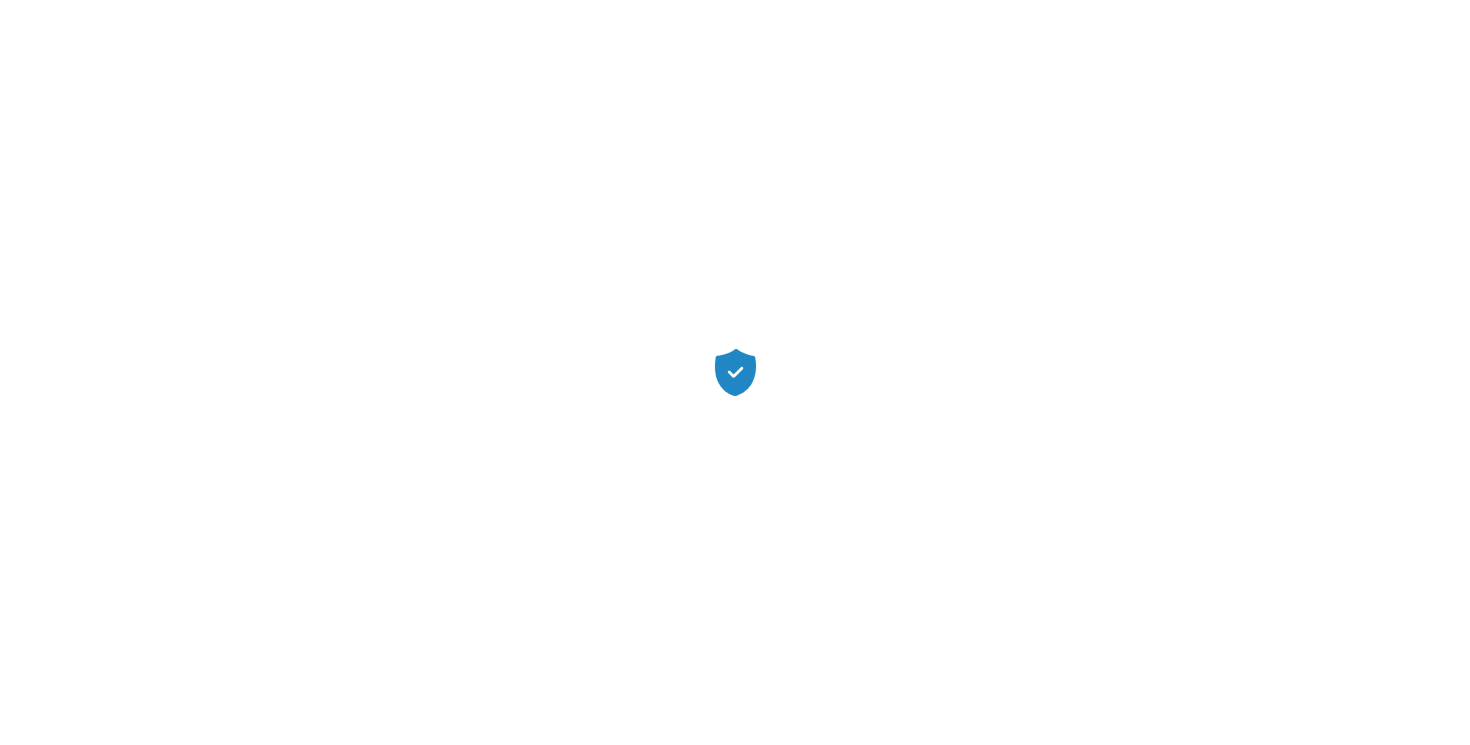 scroll, scrollTop: 0, scrollLeft: 0, axis: both 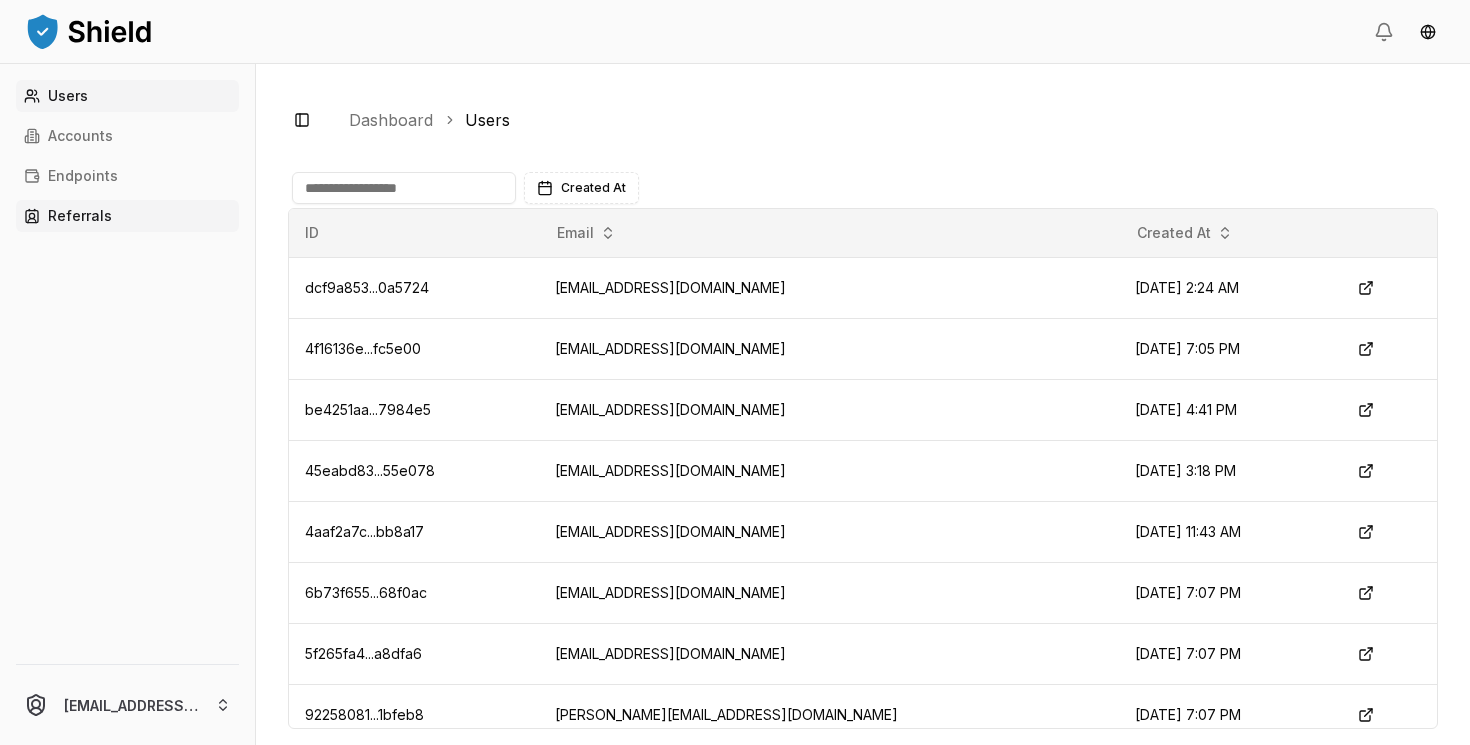 click on "Referrals" at bounding box center (127, 216) 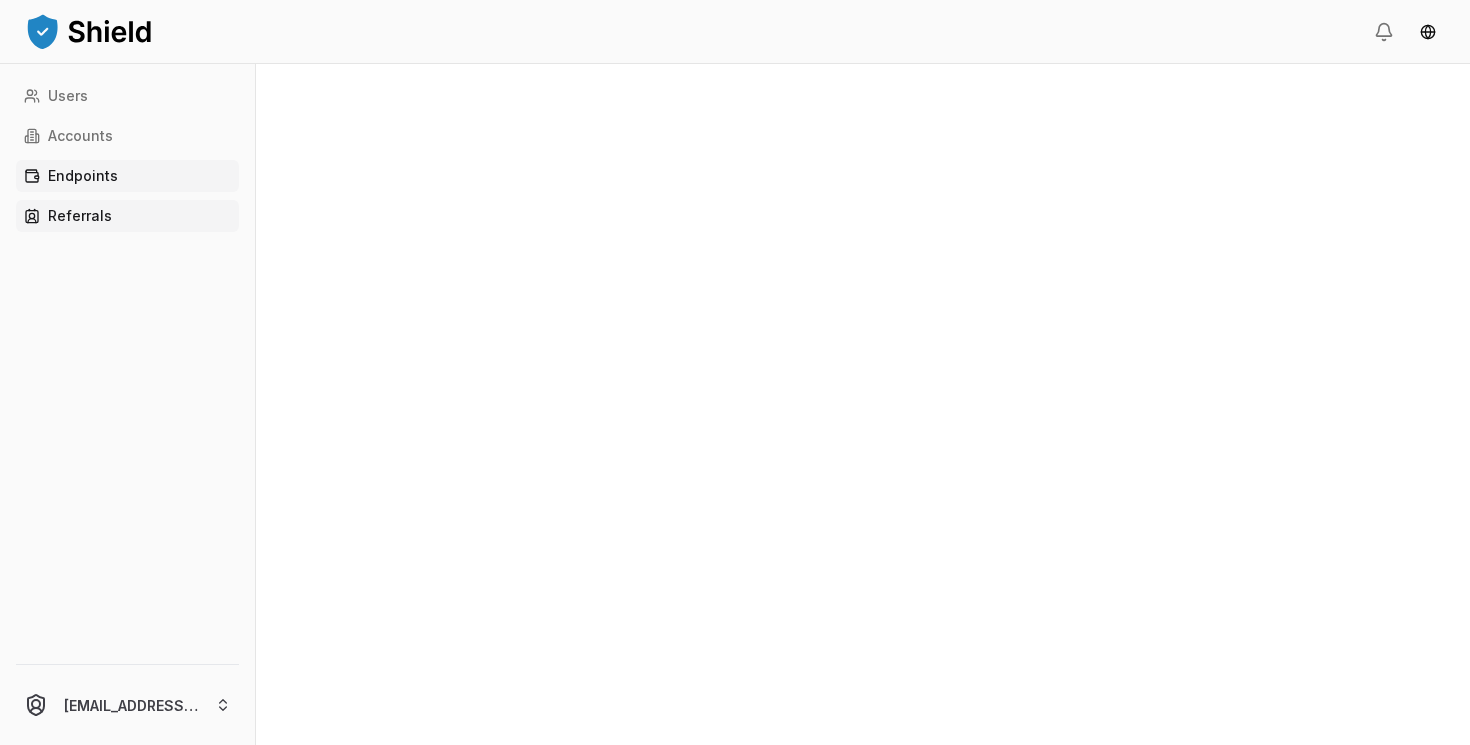 click on "Endpoints" at bounding box center (127, 176) 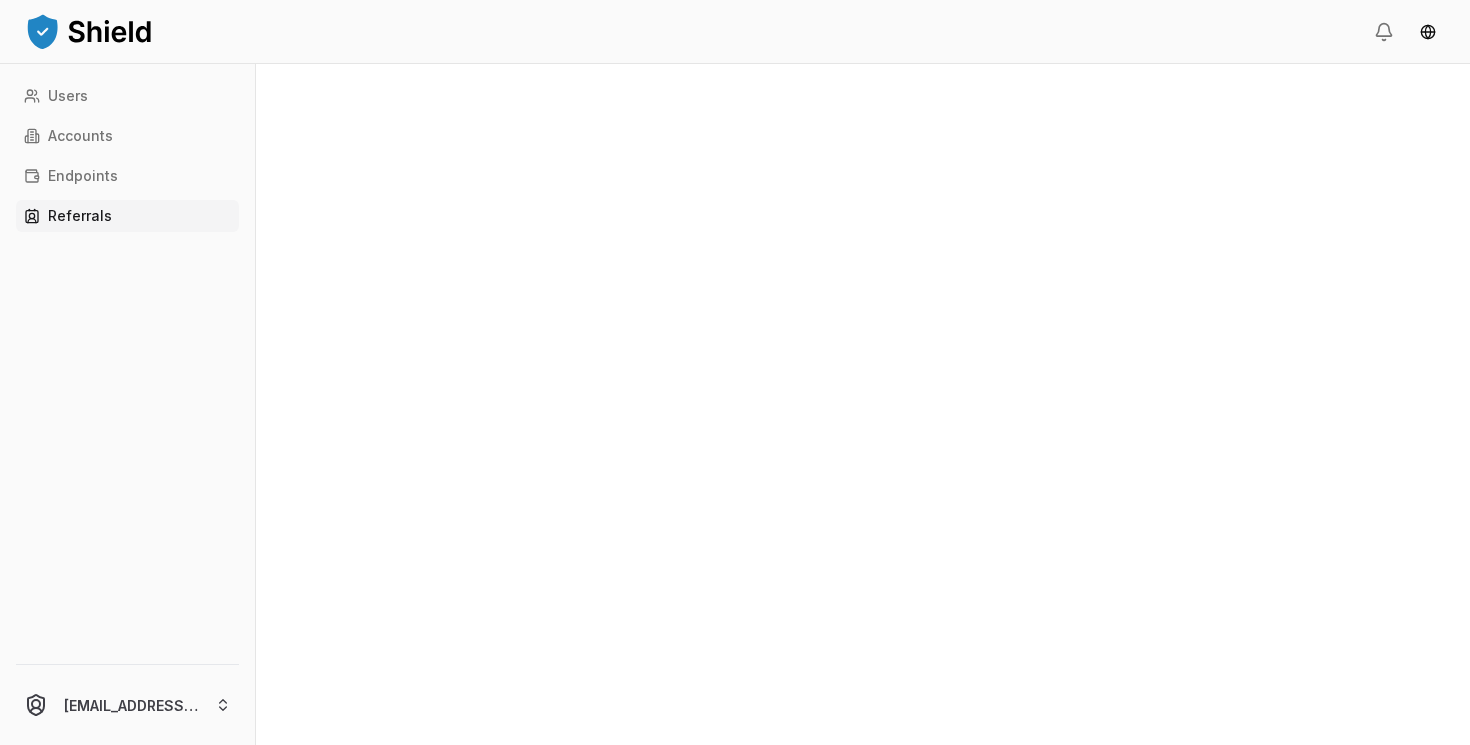 click on "Referrals" at bounding box center (127, 216) 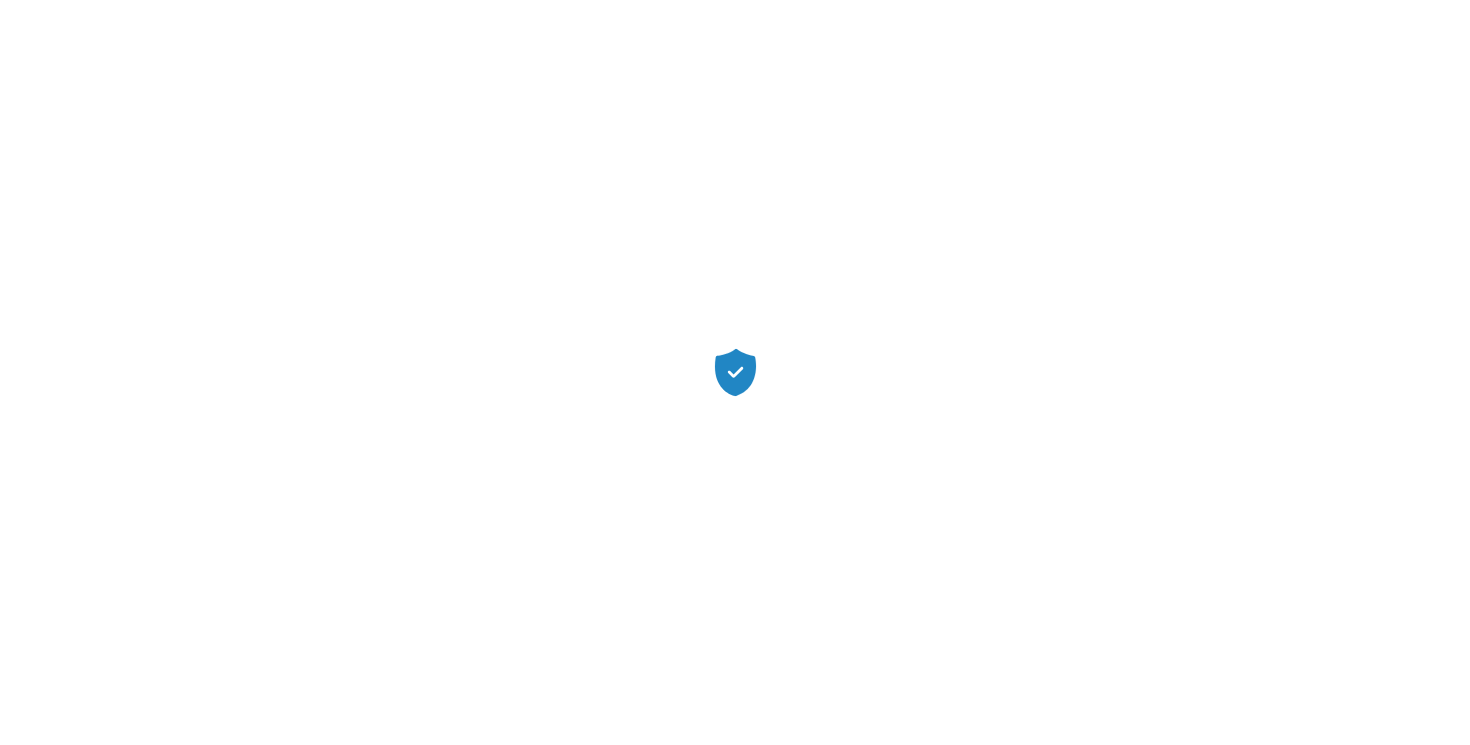 scroll, scrollTop: 0, scrollLeft: 0, axis: both 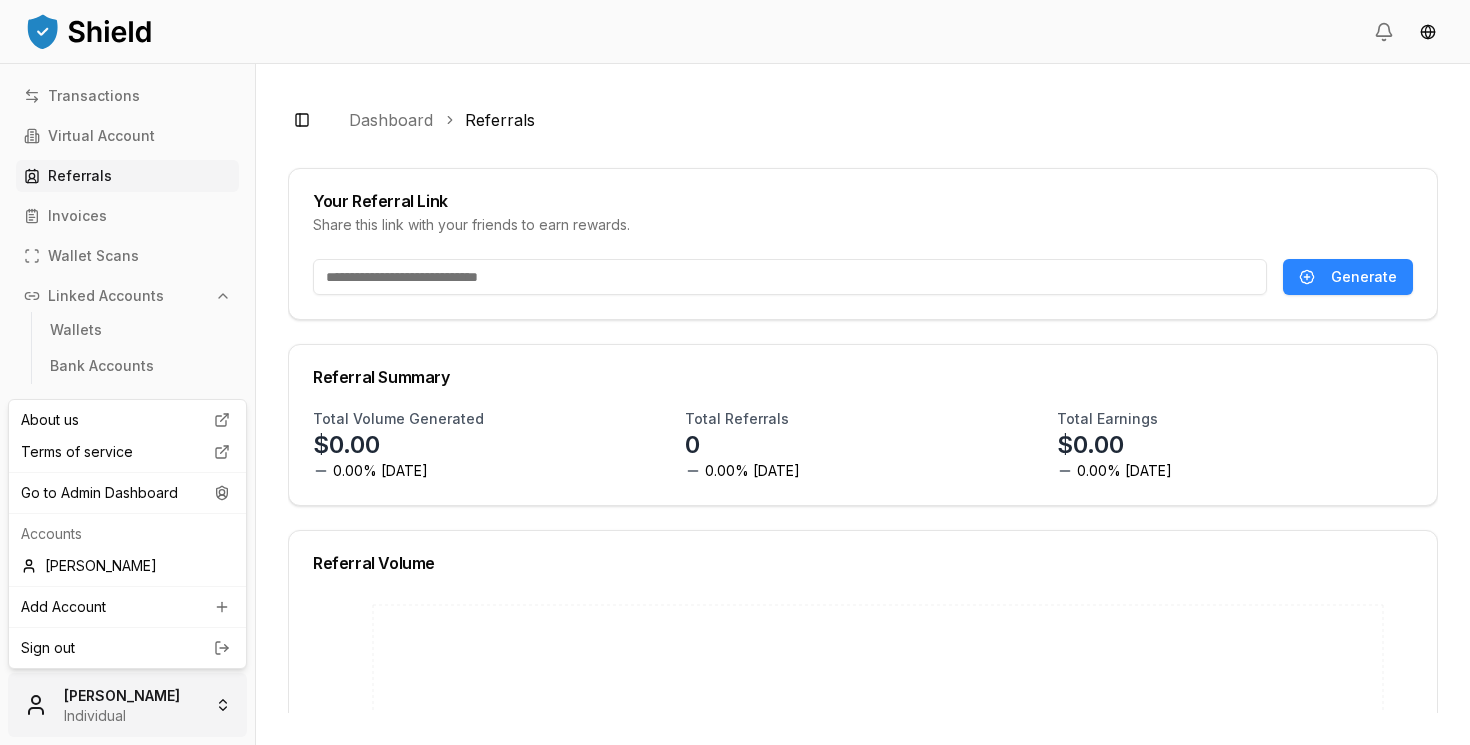 click on "Transactions Virtual Account Referrals Invoices Wallet Scans Linked Accounts Wallets Bank Accounts Settings Account Profile Team Roles [PERSON_NAME] Individual Toggle Sidebar Dashboard Referrals Your Referral Link Share this link with your friends to earn rewards. Generate Referral Summary Total Volume Generated $0.00 0.00% [DATE] Total Referrals 0 0.00% [DATE] Total Earnings $0.00 0.00% [DATE] Referral Volume Something went wrong. Please try again later. Date Customer Incoming Amount Commission Earned Page 1 of 1   Previous Next About us Terms of service Go to Admin Dashboard Accounts [PERSON_NAME] Add Account Sign out" at bounding box center [735, 372] 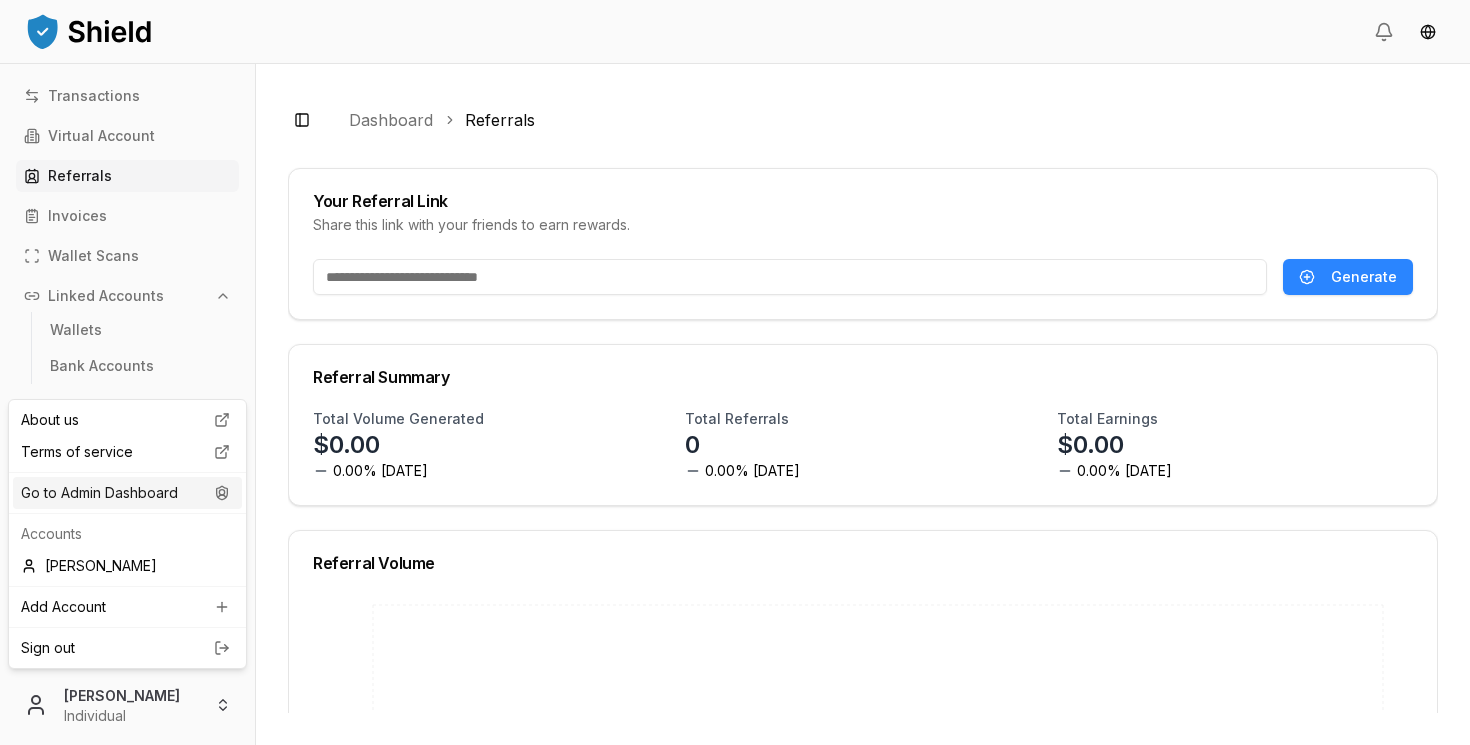 click on "Go to Admin Dashboard" at bounding box center (127, 493) 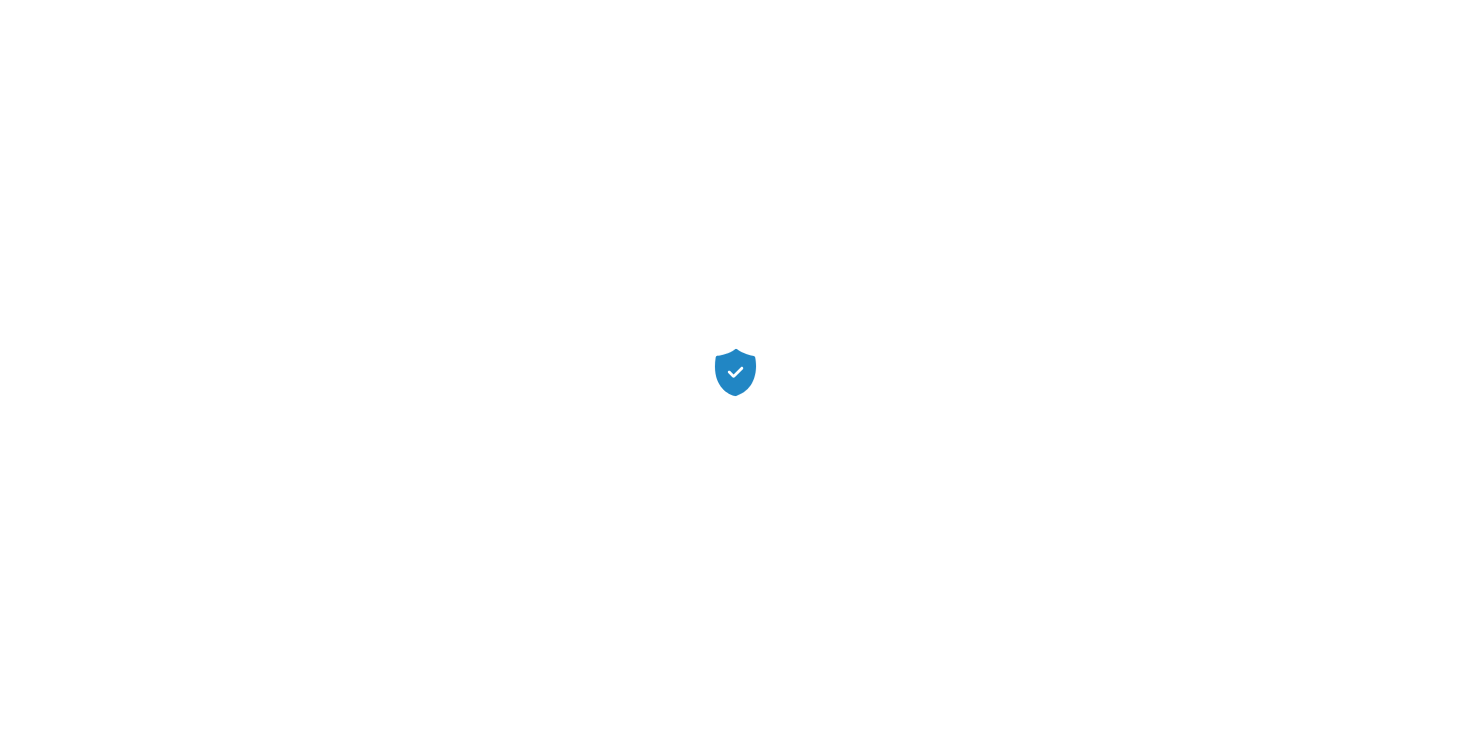 scroll, scrollTop: 0, scrollLeft: 0, axis: both 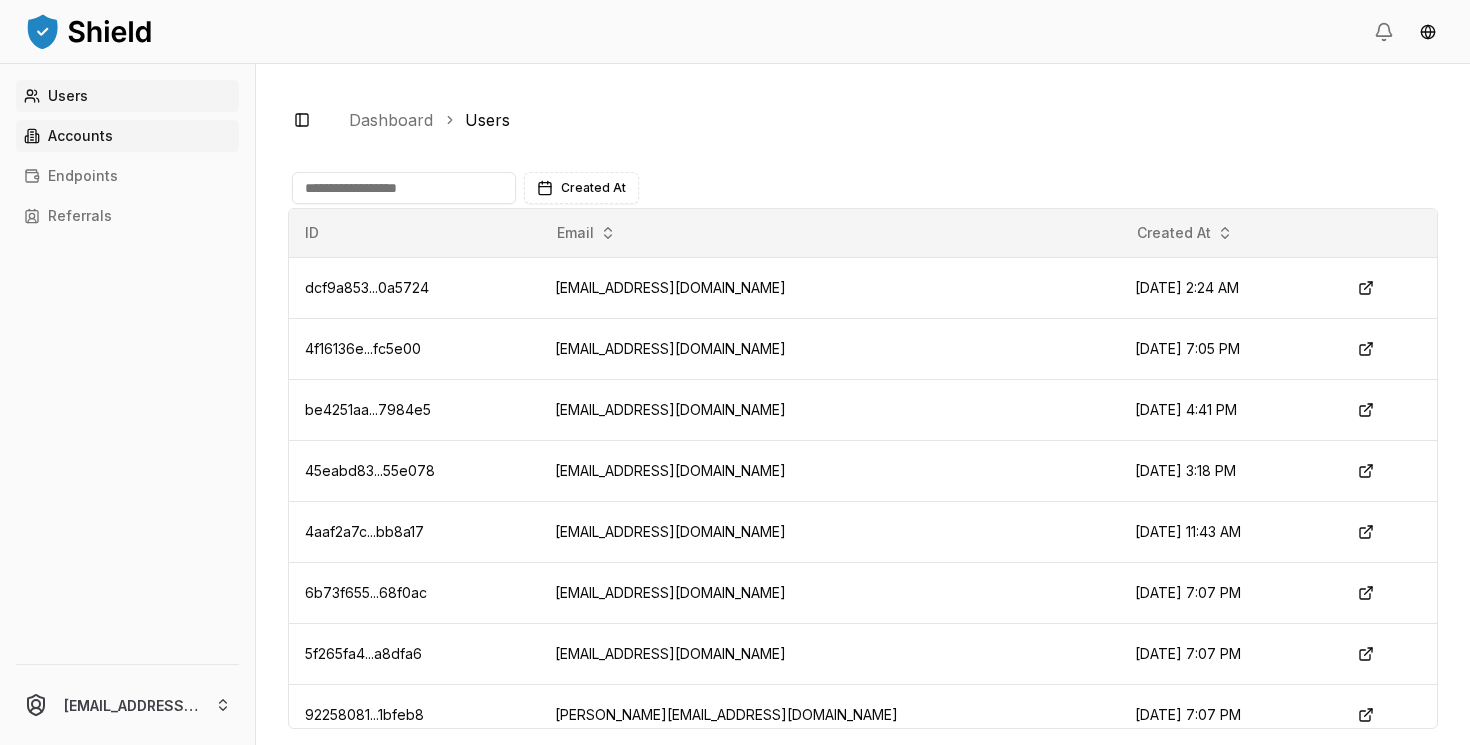 click on "Accounts" at bounding box center (127, 136) 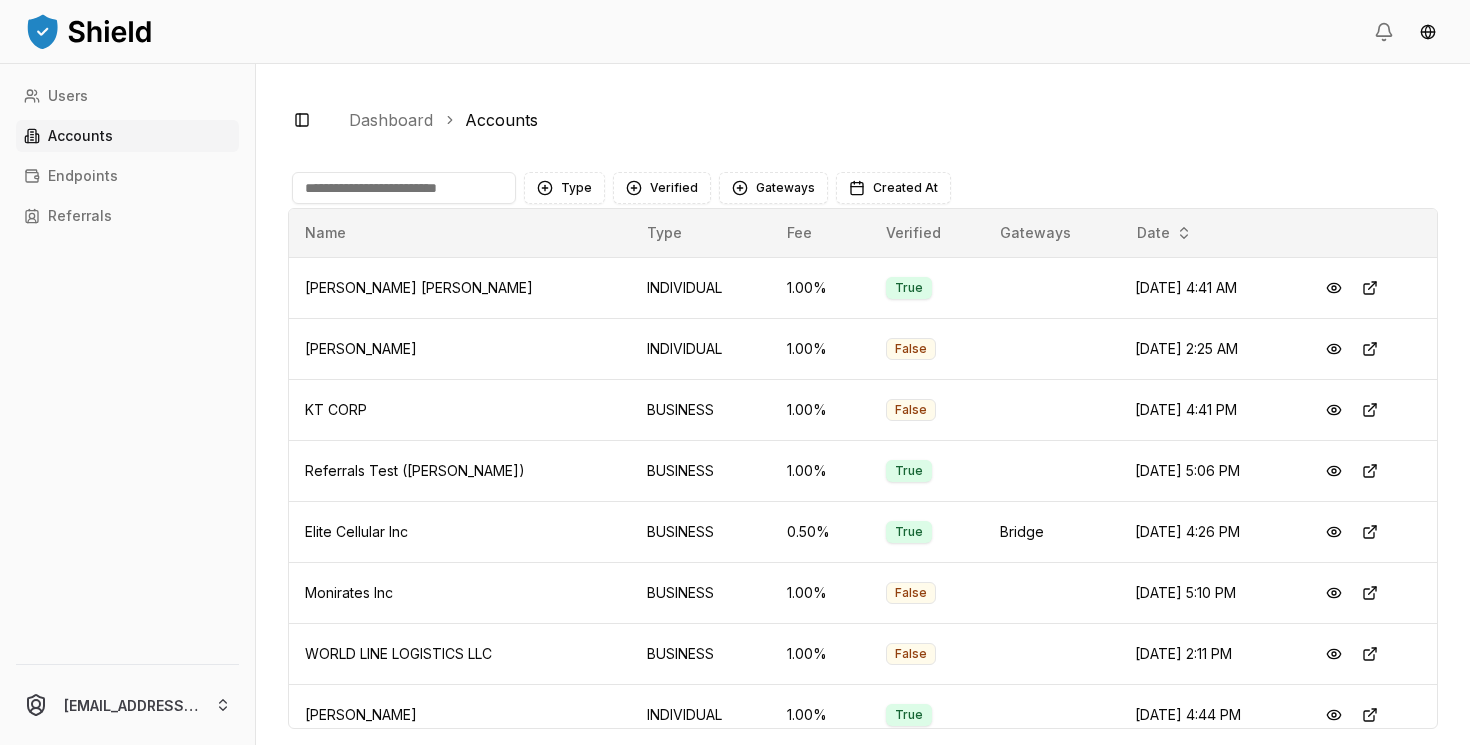 click at bounding box center [404, 188] 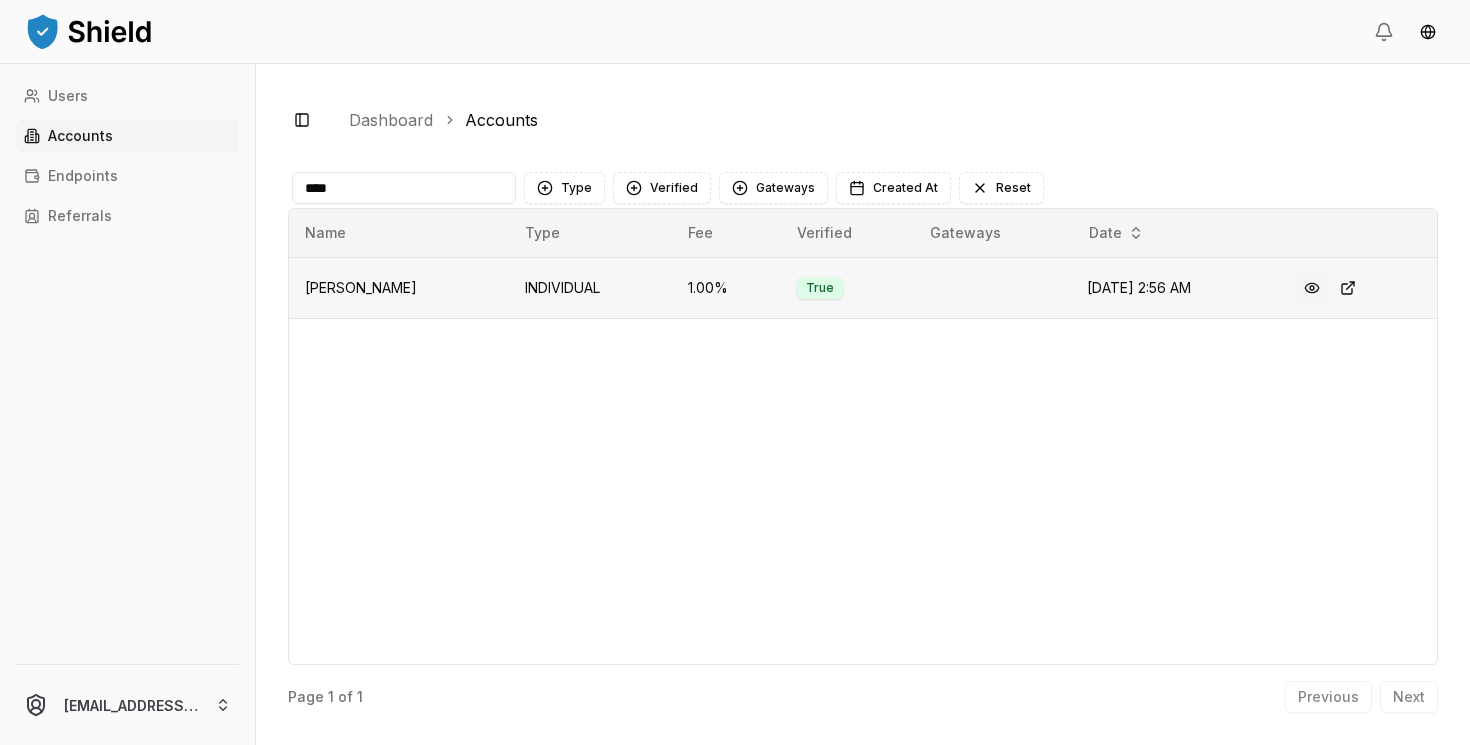 type on "****" 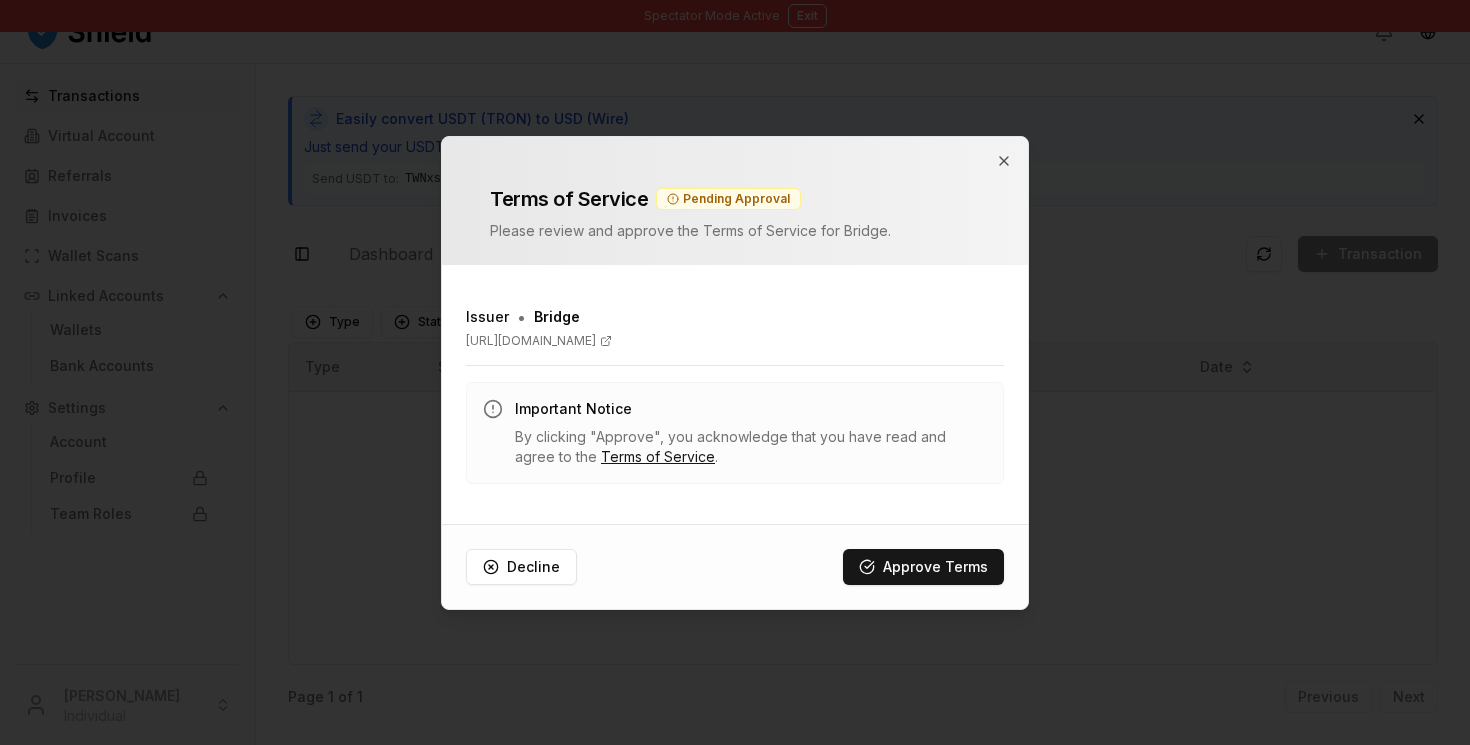 click on "Terms of Service  Pending Approval Please review and approve the Terms of Service for   Bridge ." at bounding box center [735, 201] 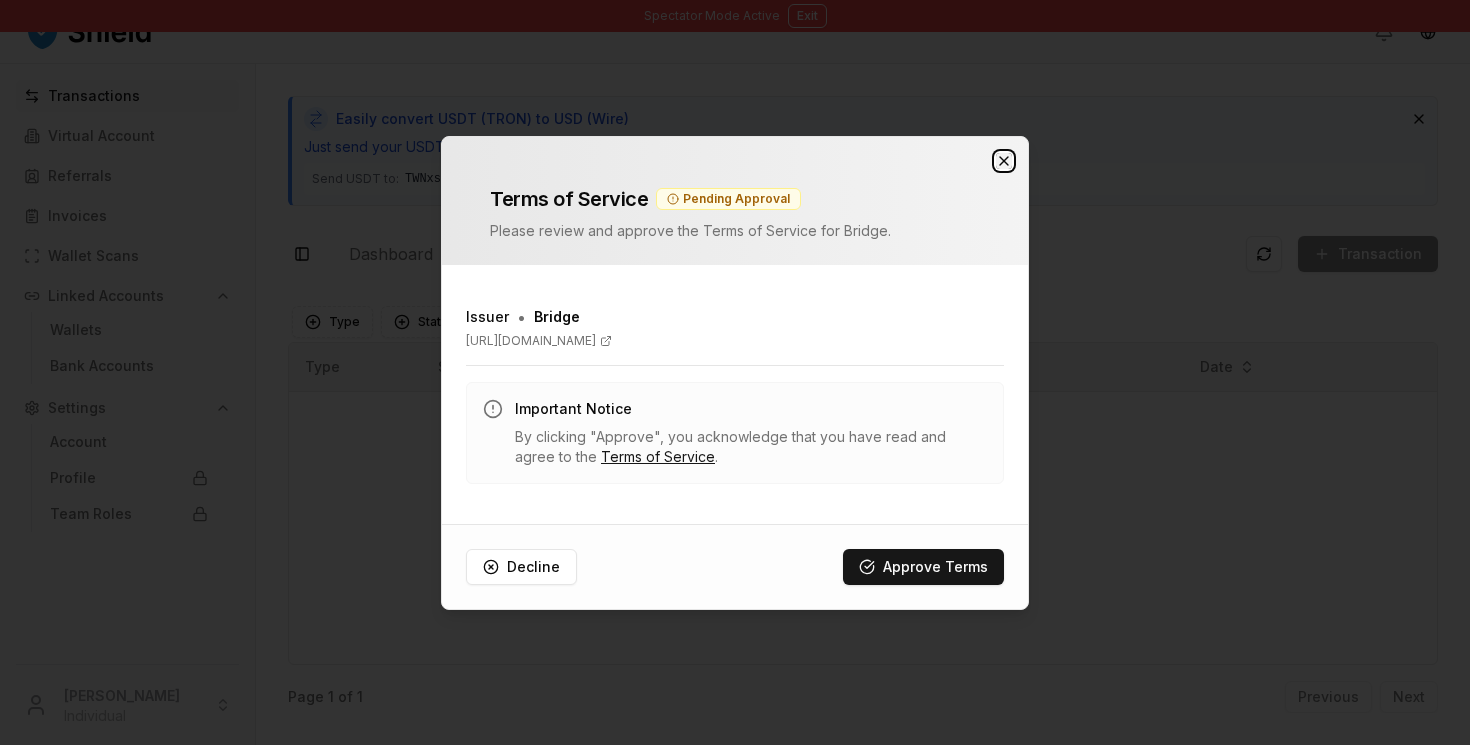 click 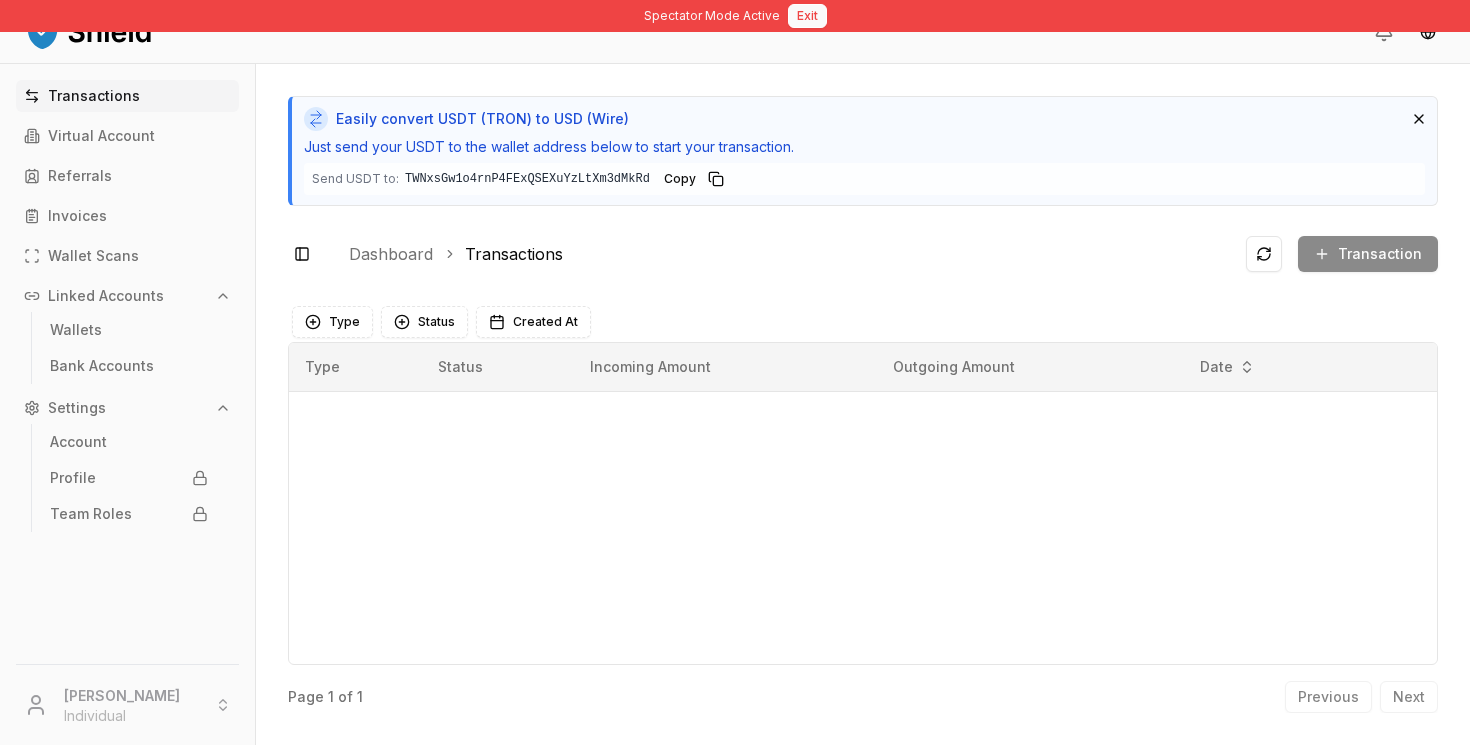 click on "Exit" at bounding box center (807, 16) 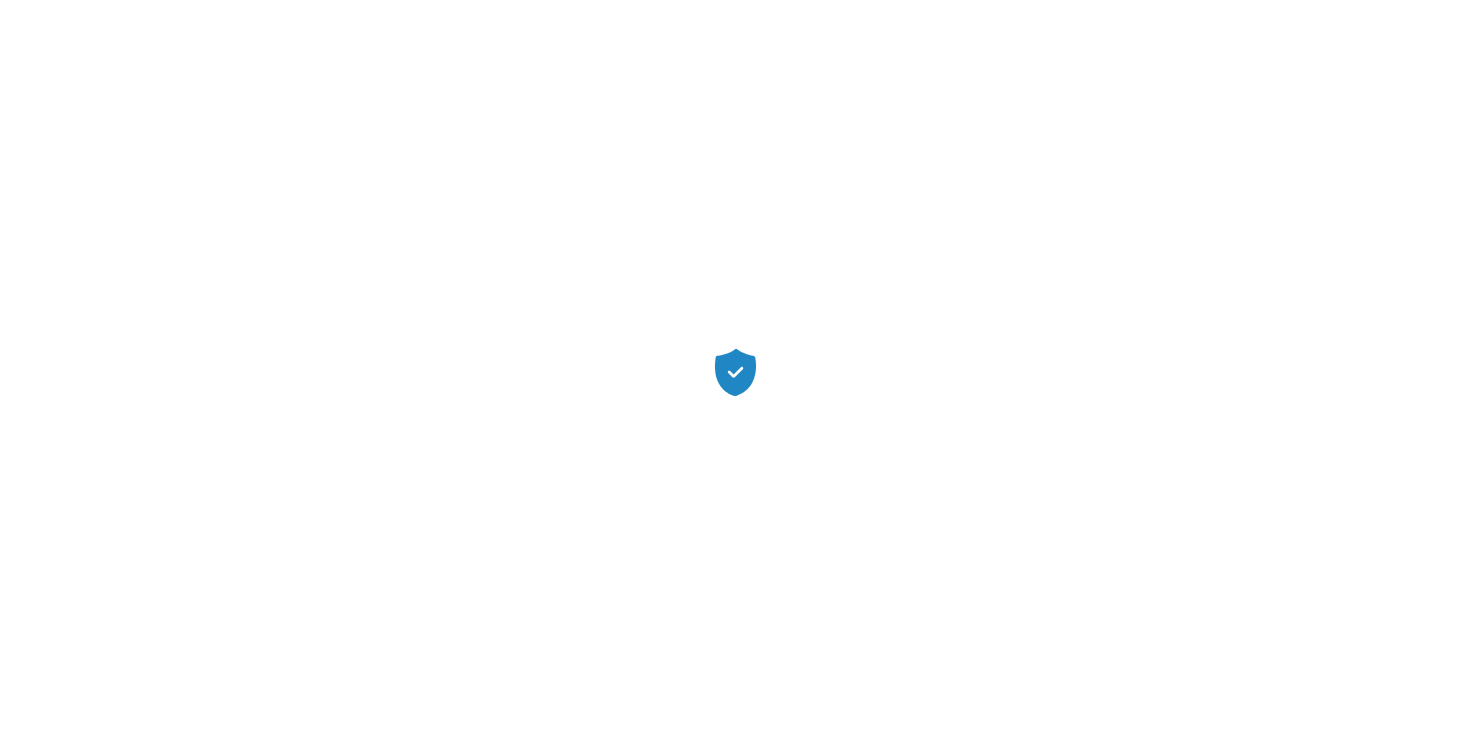 scroll, scrollTop: 0, scrollLeft: 0, axis: both 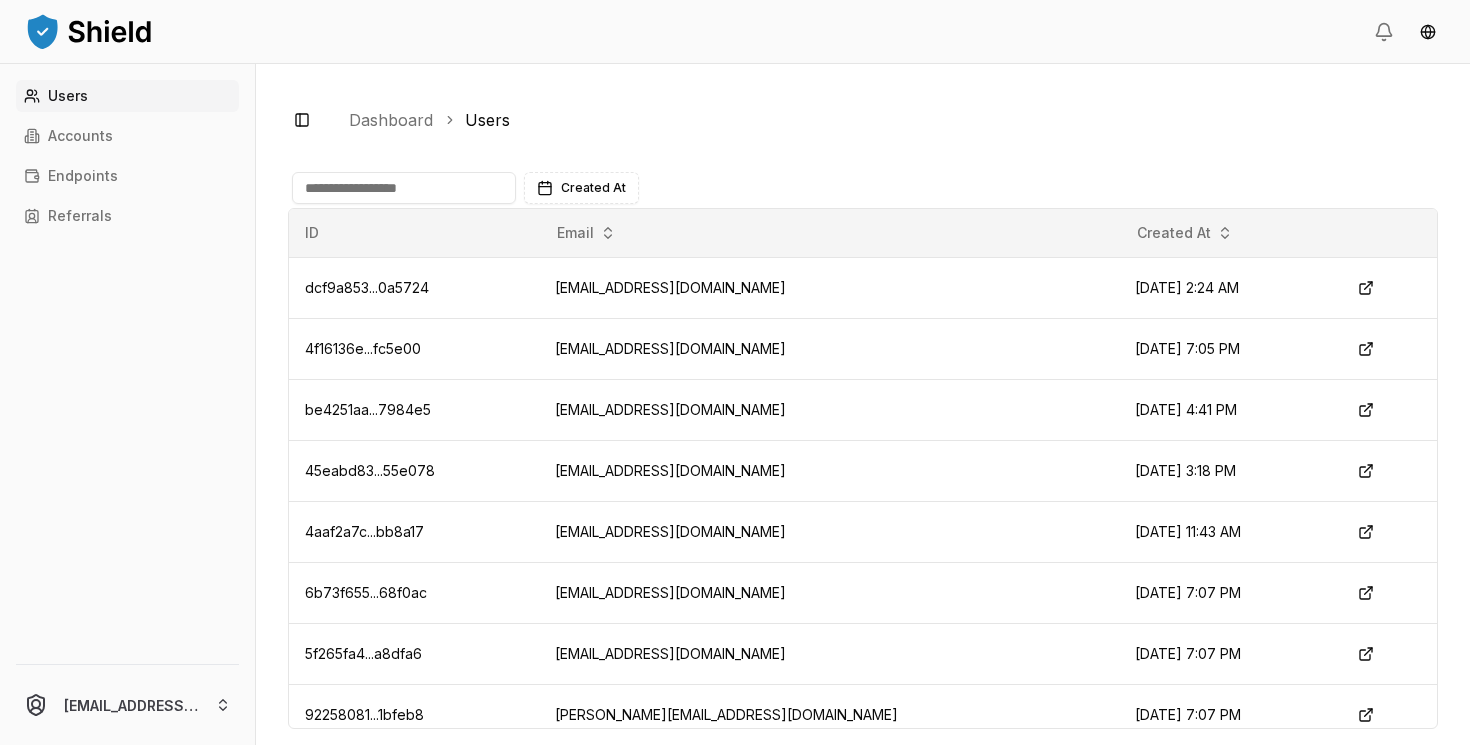 click at bounding box center [89, 31] 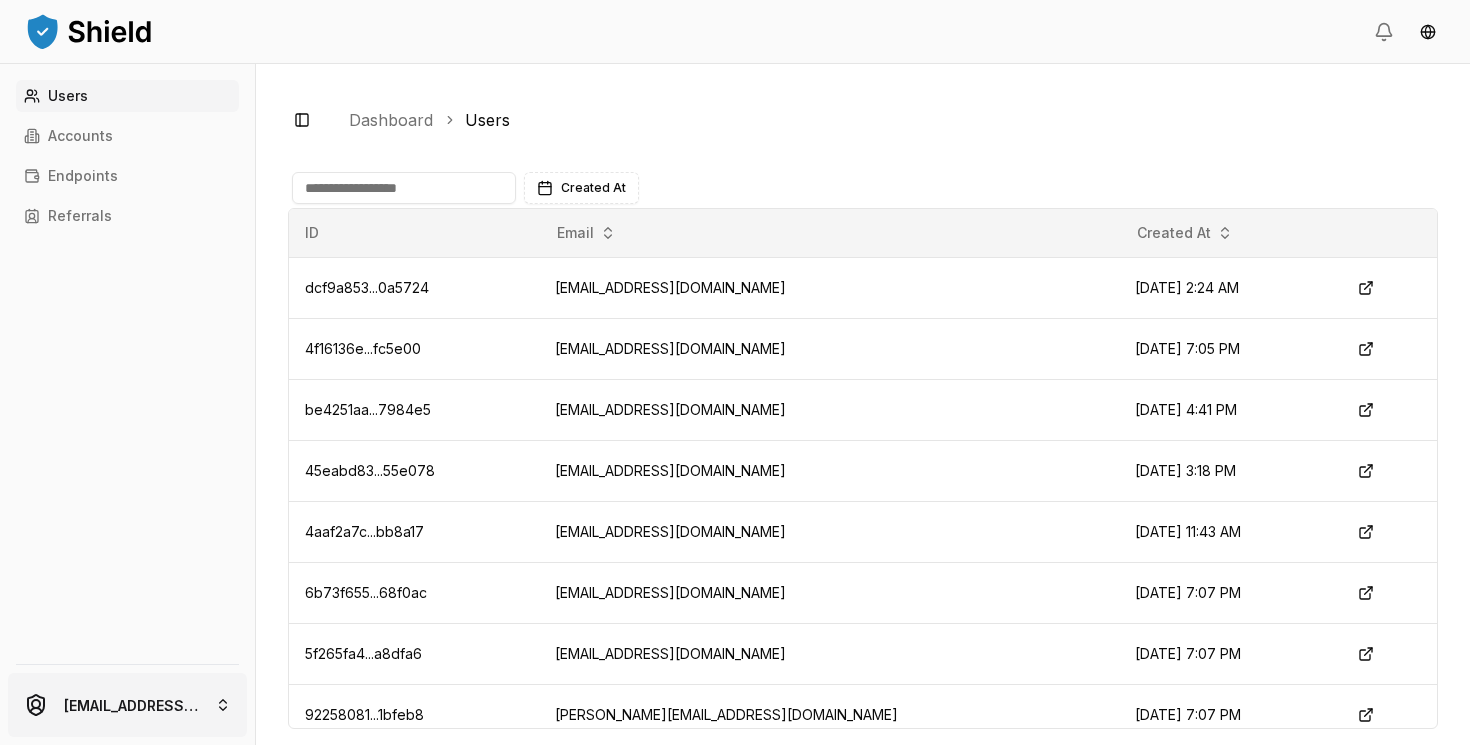 click on "Users Accounts Endpoints Referrals [EMAIL_ADDRESS][DOMAIN_NAME] Toggle Sidebar Dashboard Users Created At ID Email Created At   dcf9a853...0a5724   [EMAIL_ADDRESS][DOMAIN_NAME]   [DATE] 2:24 AM     4f16136e...fc5e00   [EMAIL_ADDRESS][DOMAIN_NAME]   [DATE] 7:05 PM     be4251aa...7984e5   [EMAIL_ADDRESS][DOMAIN_NAME]   [DATE] 4:41 PM     45eabd83...55e078   [EMAIL_ADDRESS][DOMAIN_NAME]   [DATE] 3:18 PM     4aaf2a7c...bb8a17   [EMAIL_ADDRESS][DOMAIN_NAME]   [DATE] 11:43 AM     6b73f655...68f0ac   [EMAIL_ADDRESS][DOMAIN_NAME]   [DATE] 7:07 PM     5f265fa4...a8dfa6   [EMAIL_ADDRESS][DOMAIN_NAME]   [DATE] 7:07 PM     92258081...1bfeb8   [PERSON_NAME][EMAIL_ADDRESS][DOMAIN_NAME]   [DATE] 7:07 PM   Page 1 of 67   Previous Next" at bounding box center (735, 372) 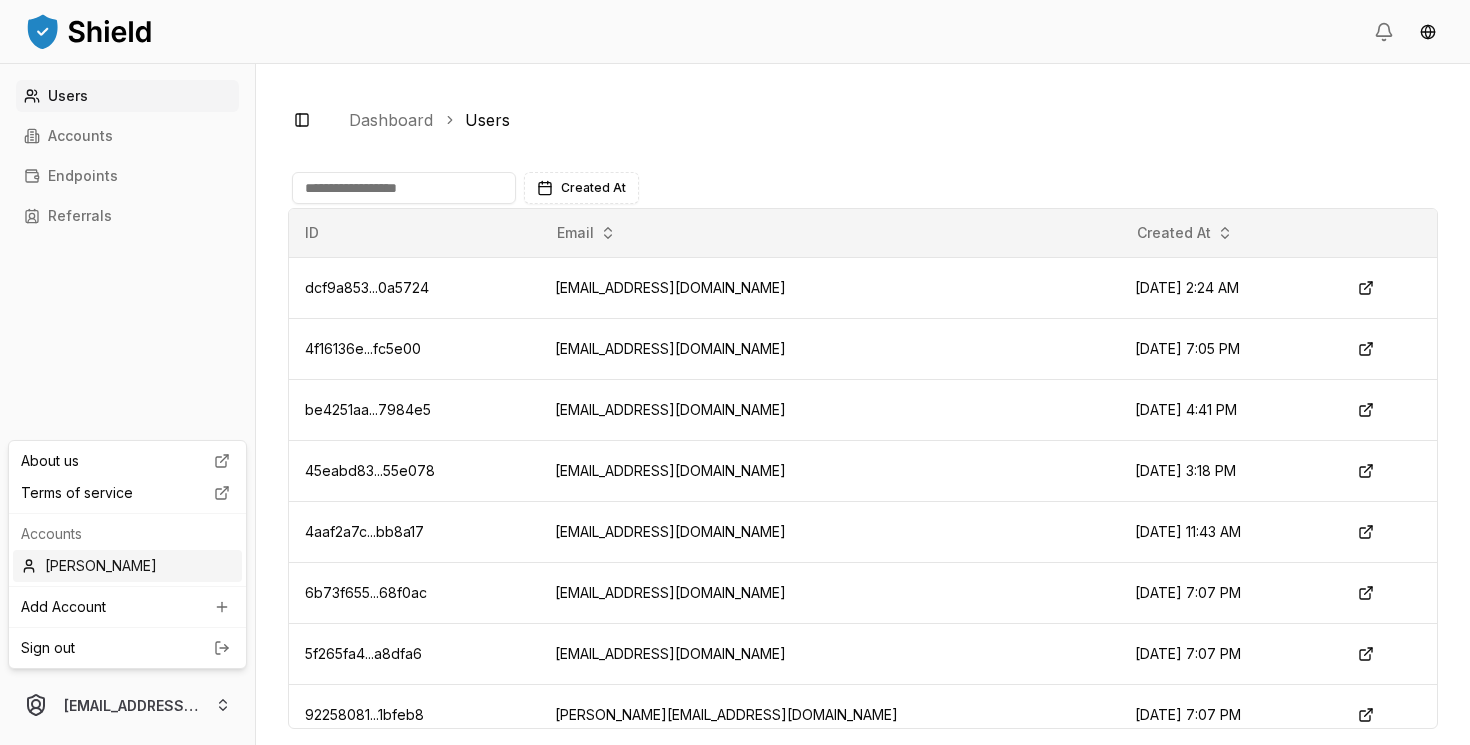 click on "[PERSON_NAME]" at bounding box center [127, 566] 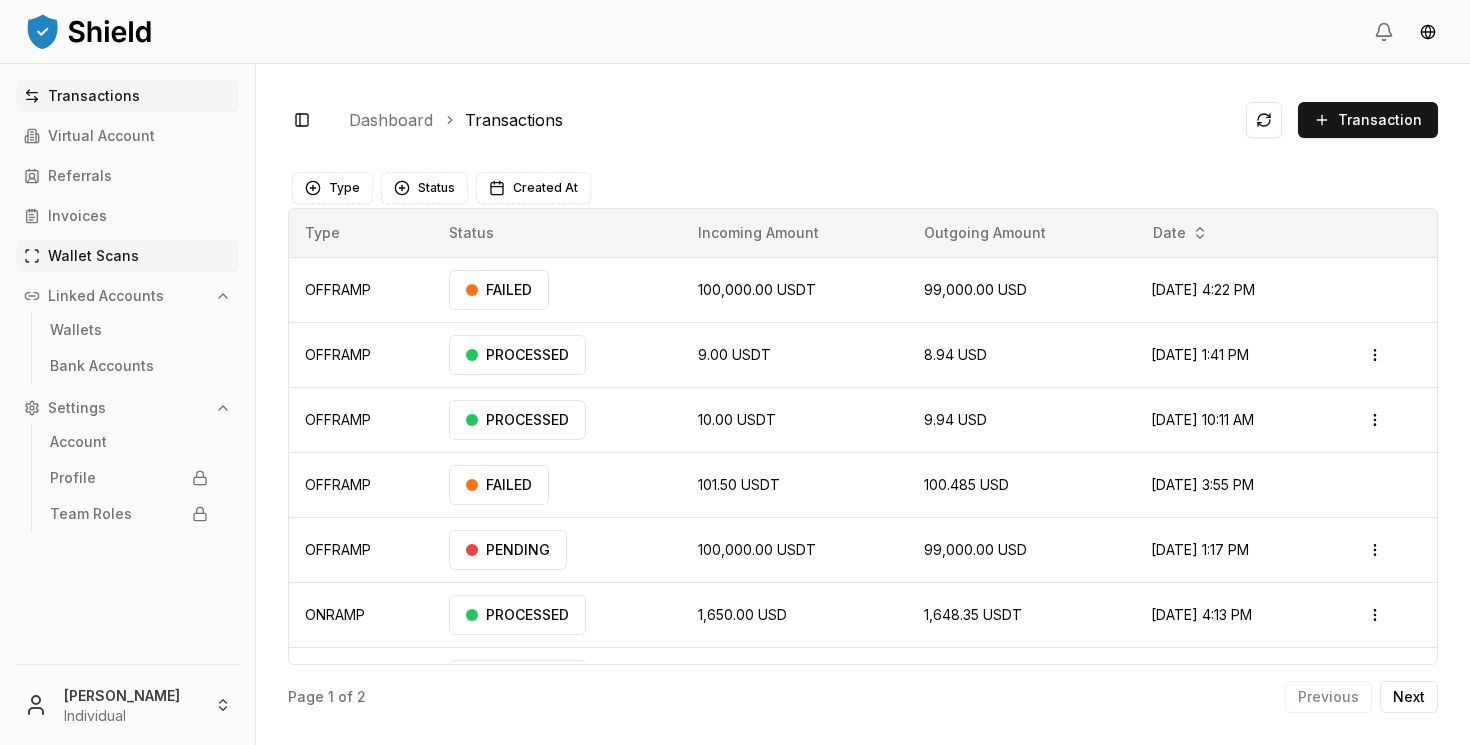 click on "Wallet Scans" at bounding box center (127, 256) 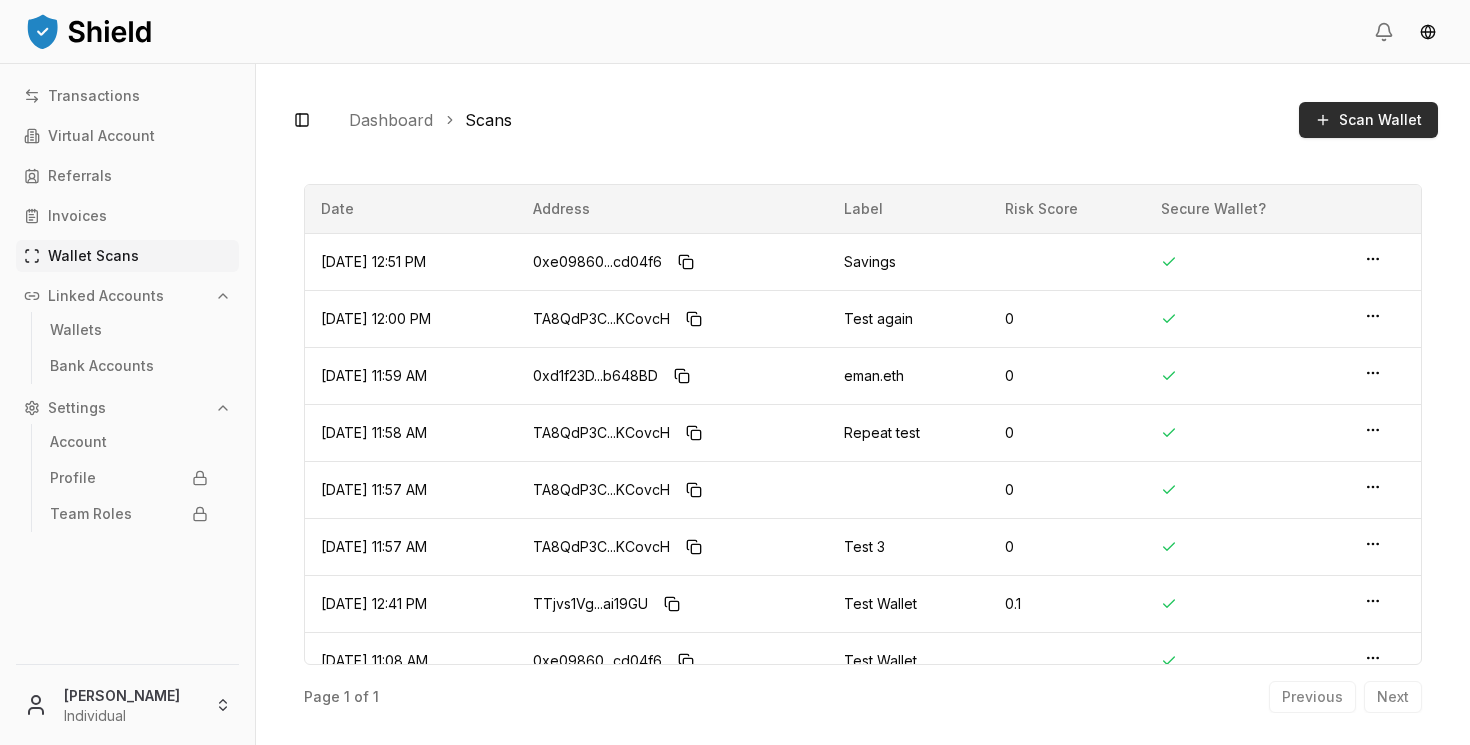 click on "Scan Wallet" at bounding box center [1368, 120] 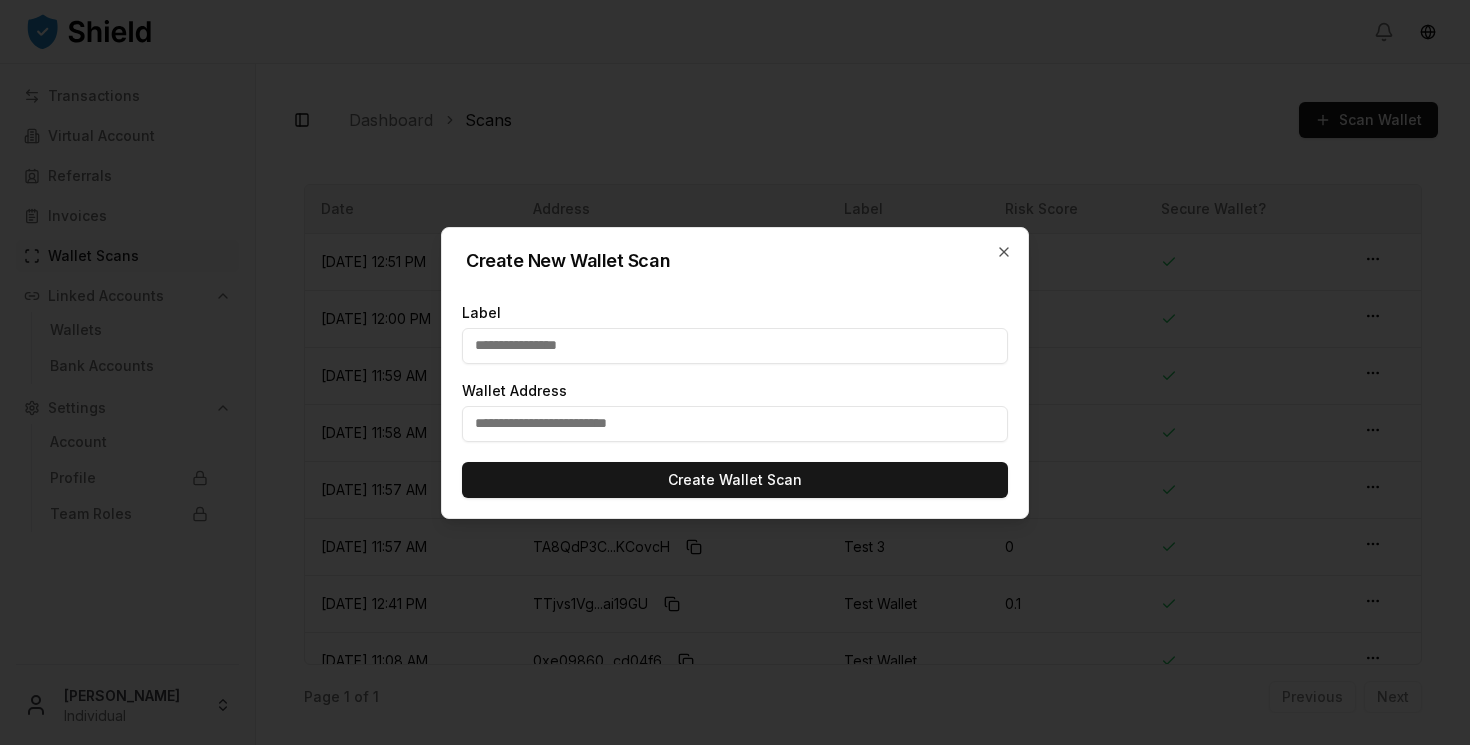 click at bounding box center (735, 424) 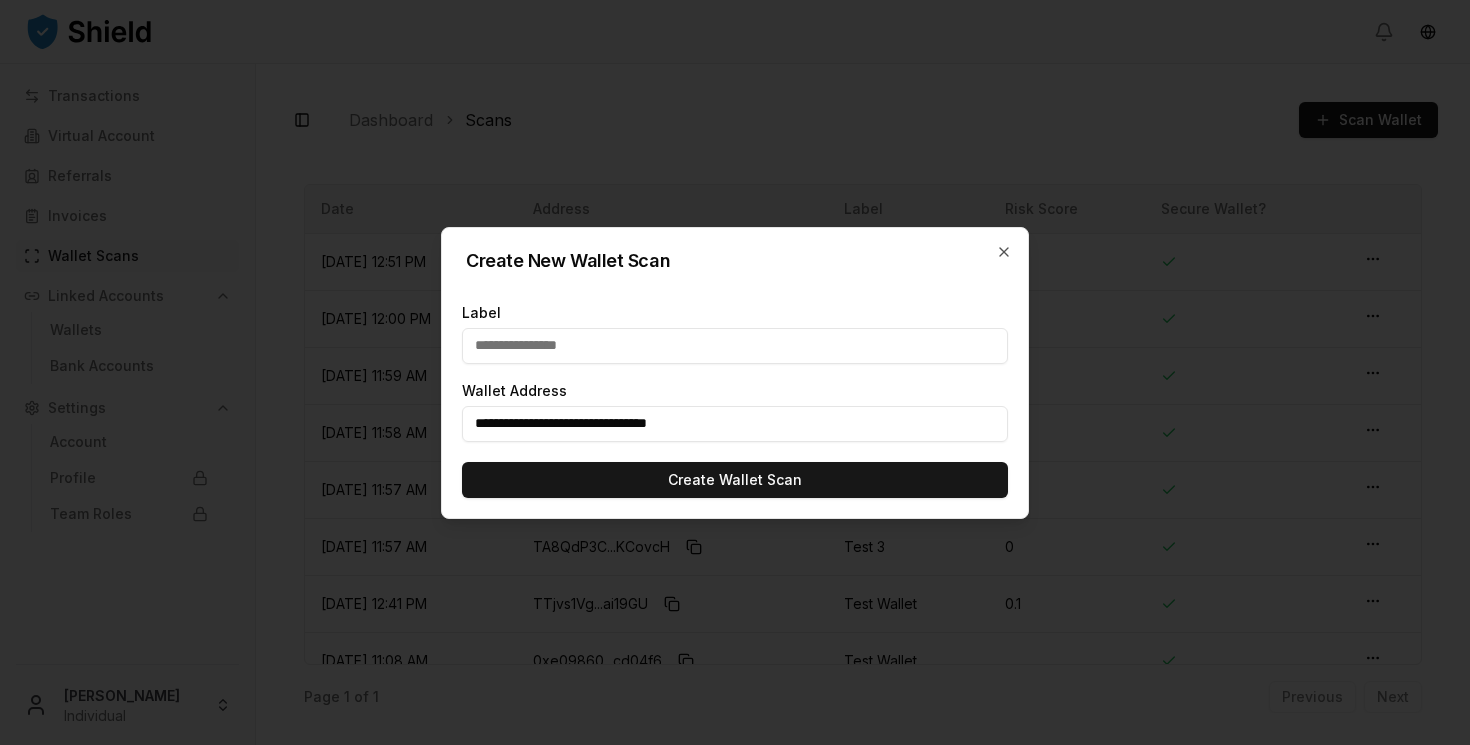 type on "**********" 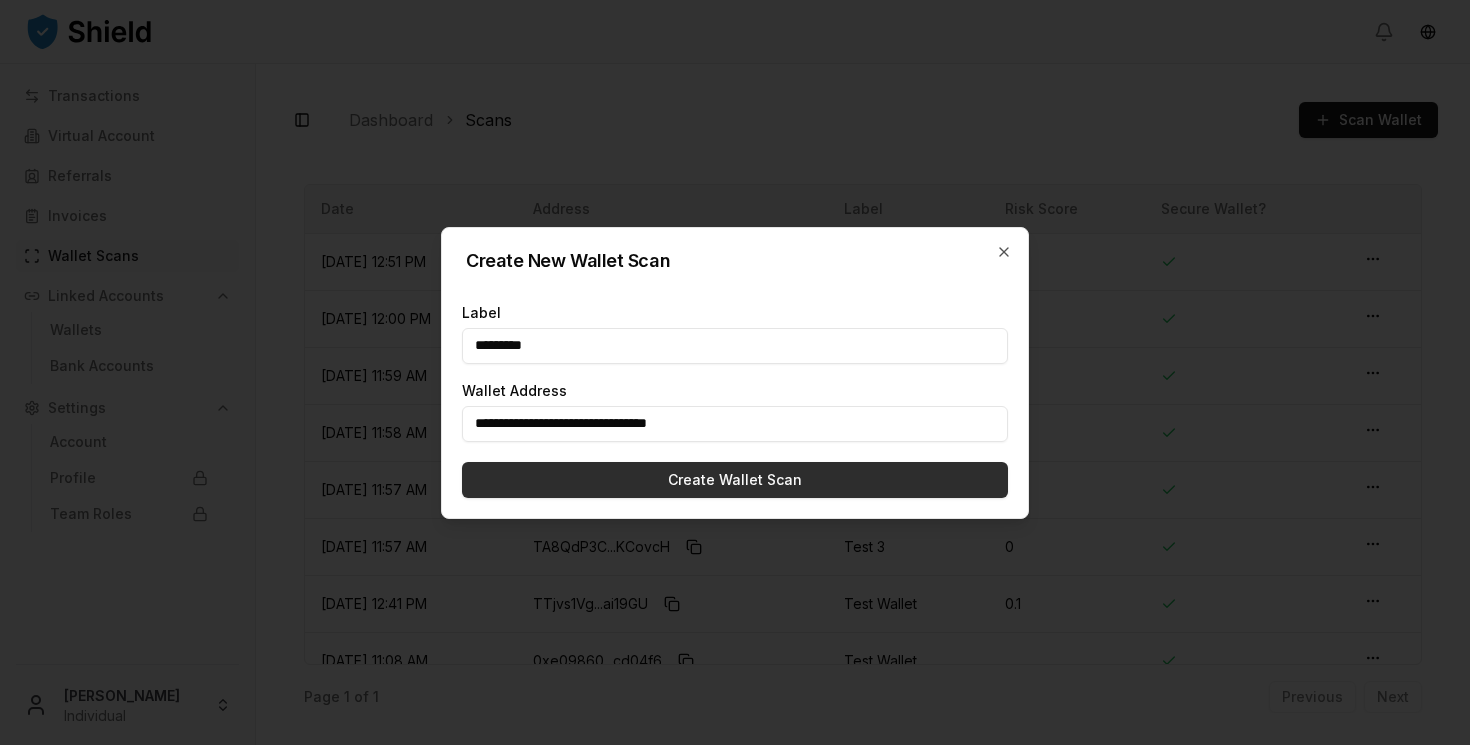type on "*********" 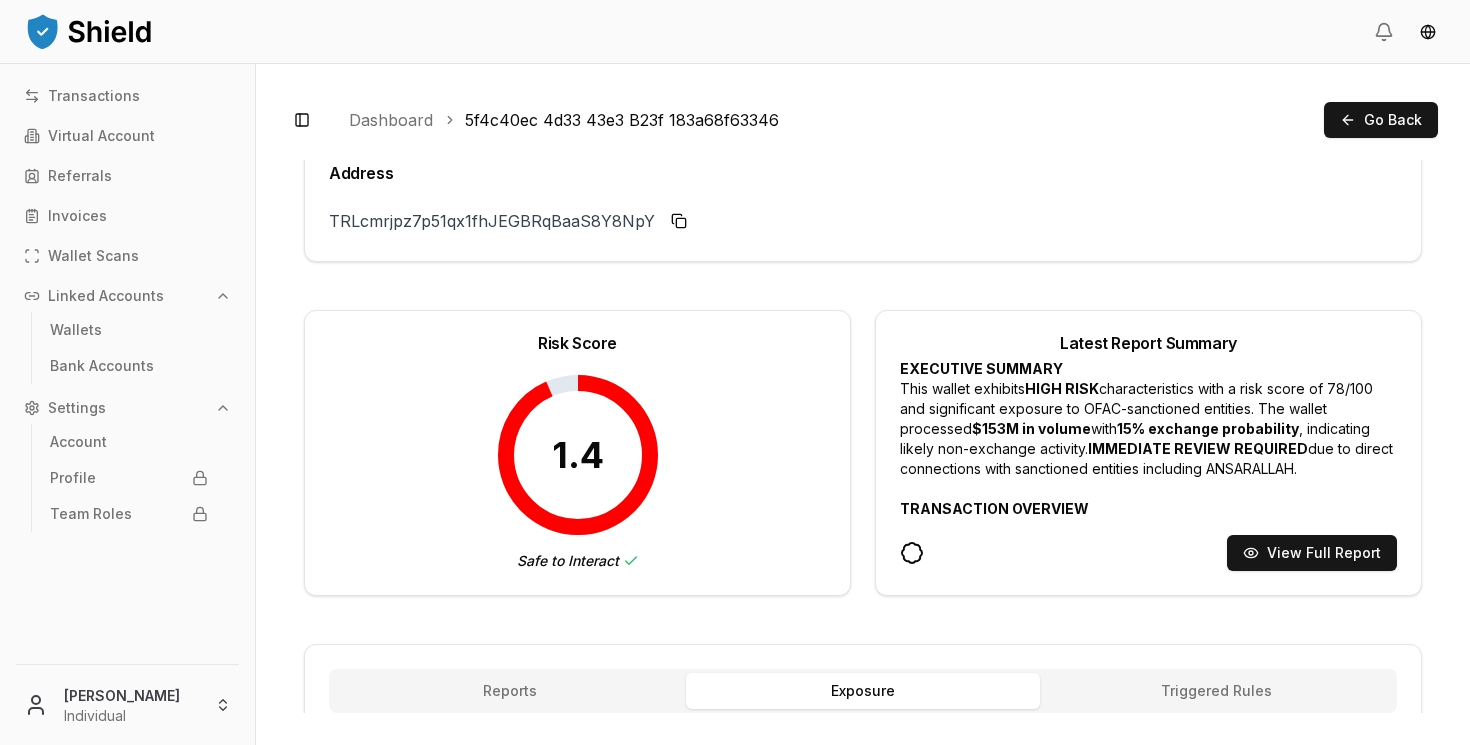 scroll, scrollTop: 0, scrollLeft: 0, axis: both 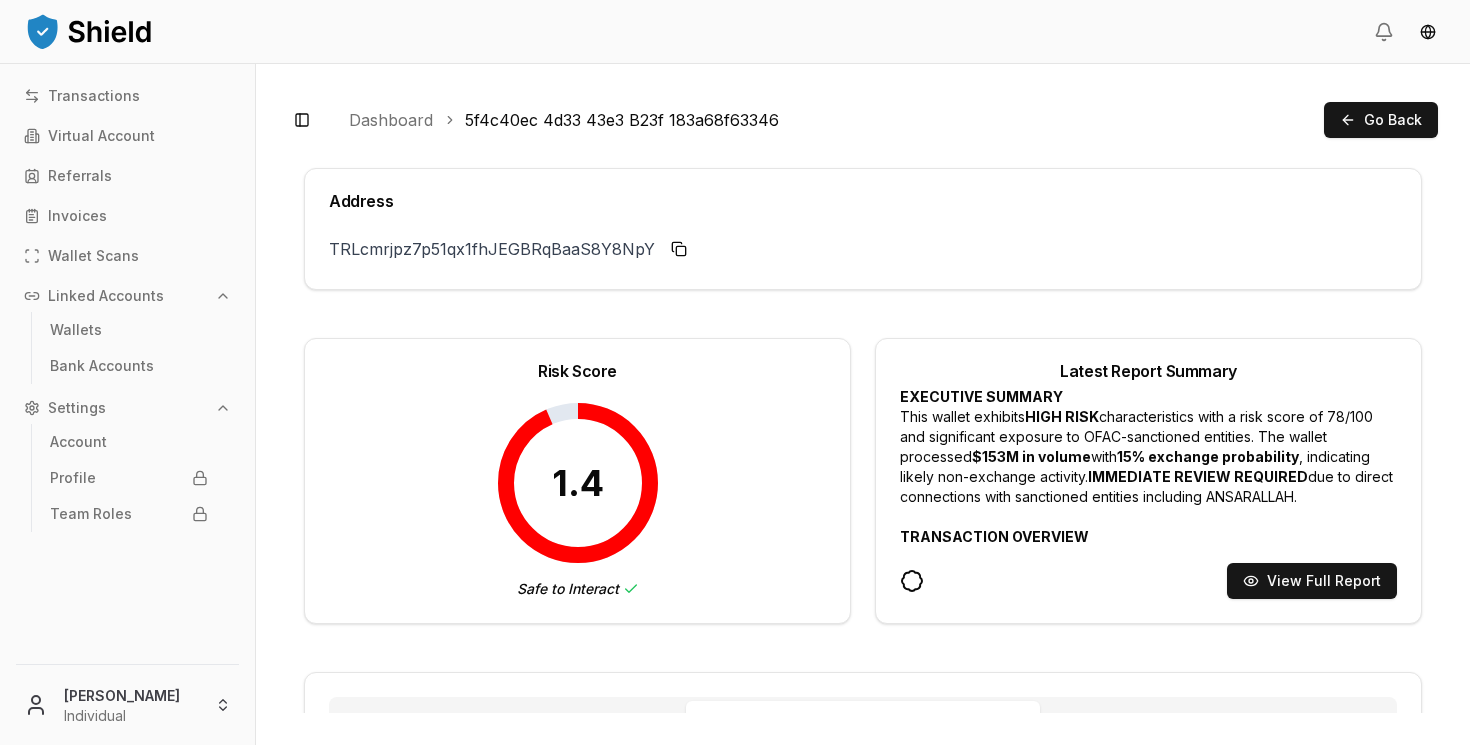 click 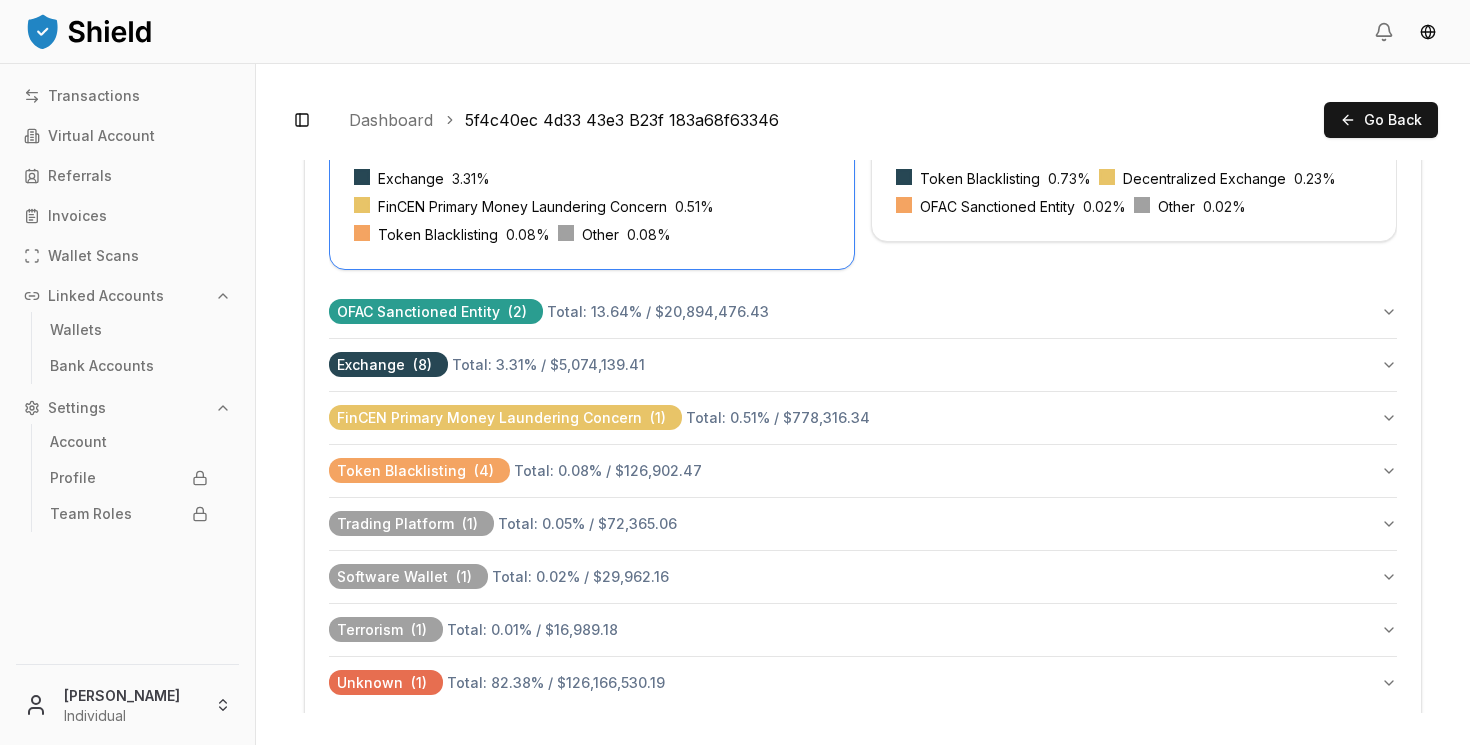 scroll, scrollTop: 920, scrollLeft: 0, axis: vertical 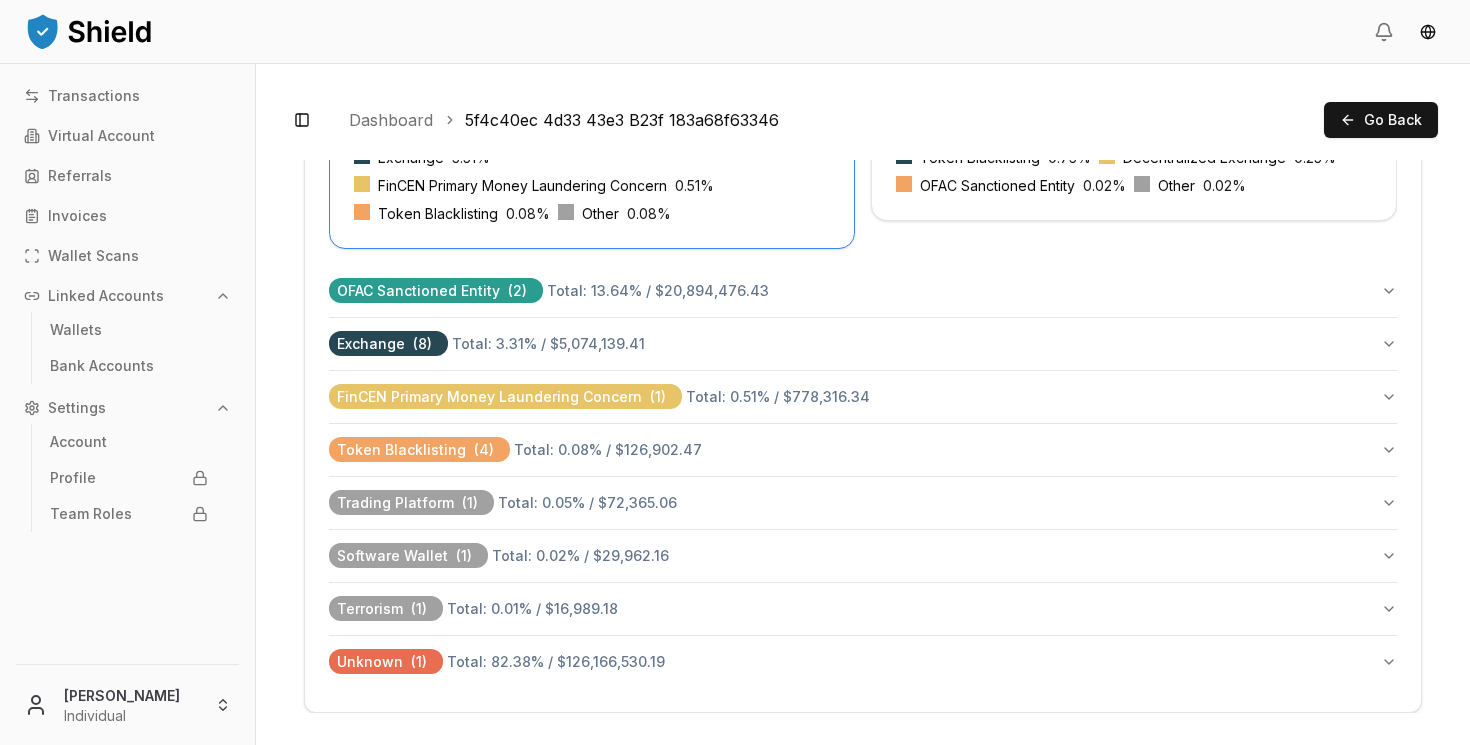 click on "FinCEN Primary Money Laundering Concern ( 1 ) Total:   0.51 % /   $778,316.34" at bounding box center [863, 397] 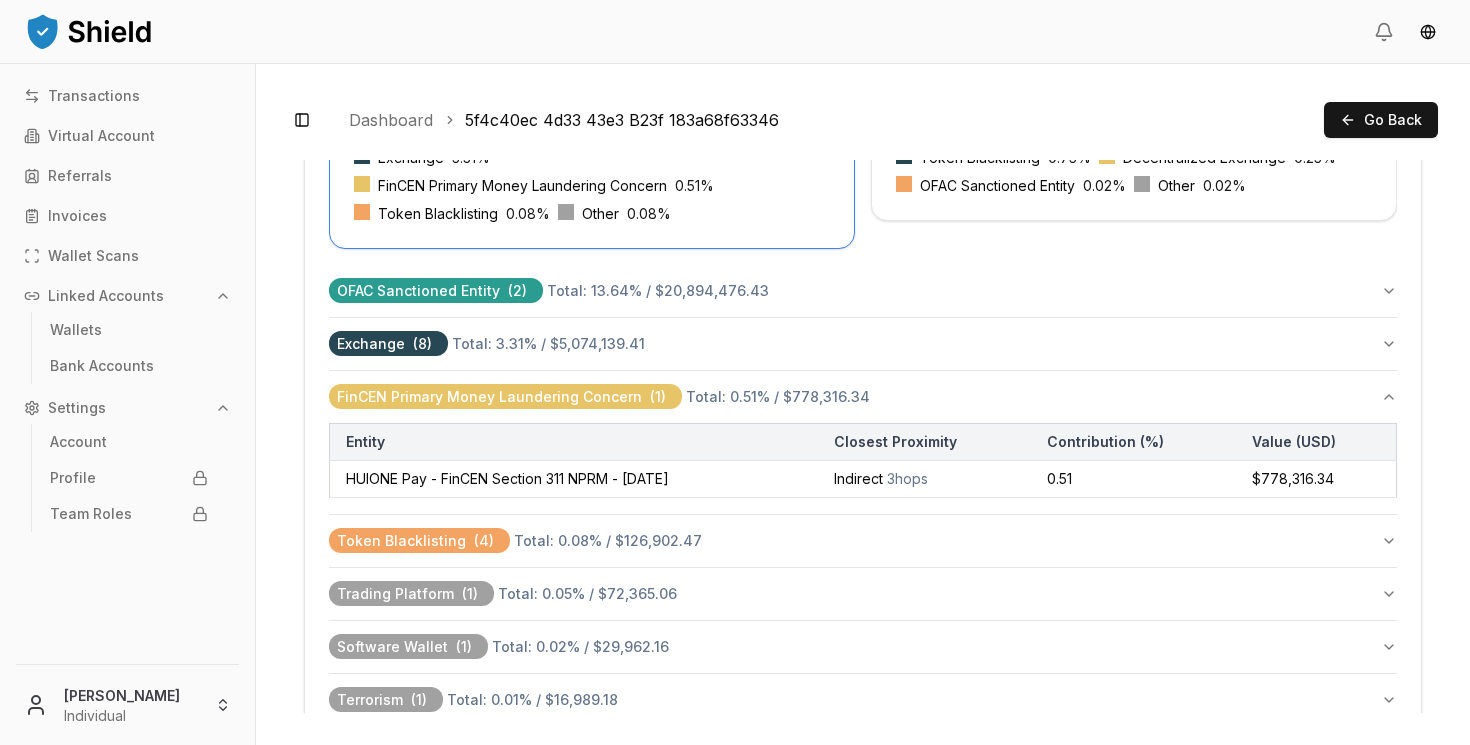 click on "FinCEN Primary Money Laundering Concern ( 1 ) Total:   0.51 % /   $778,316.34" at bounding box center [863, 397] 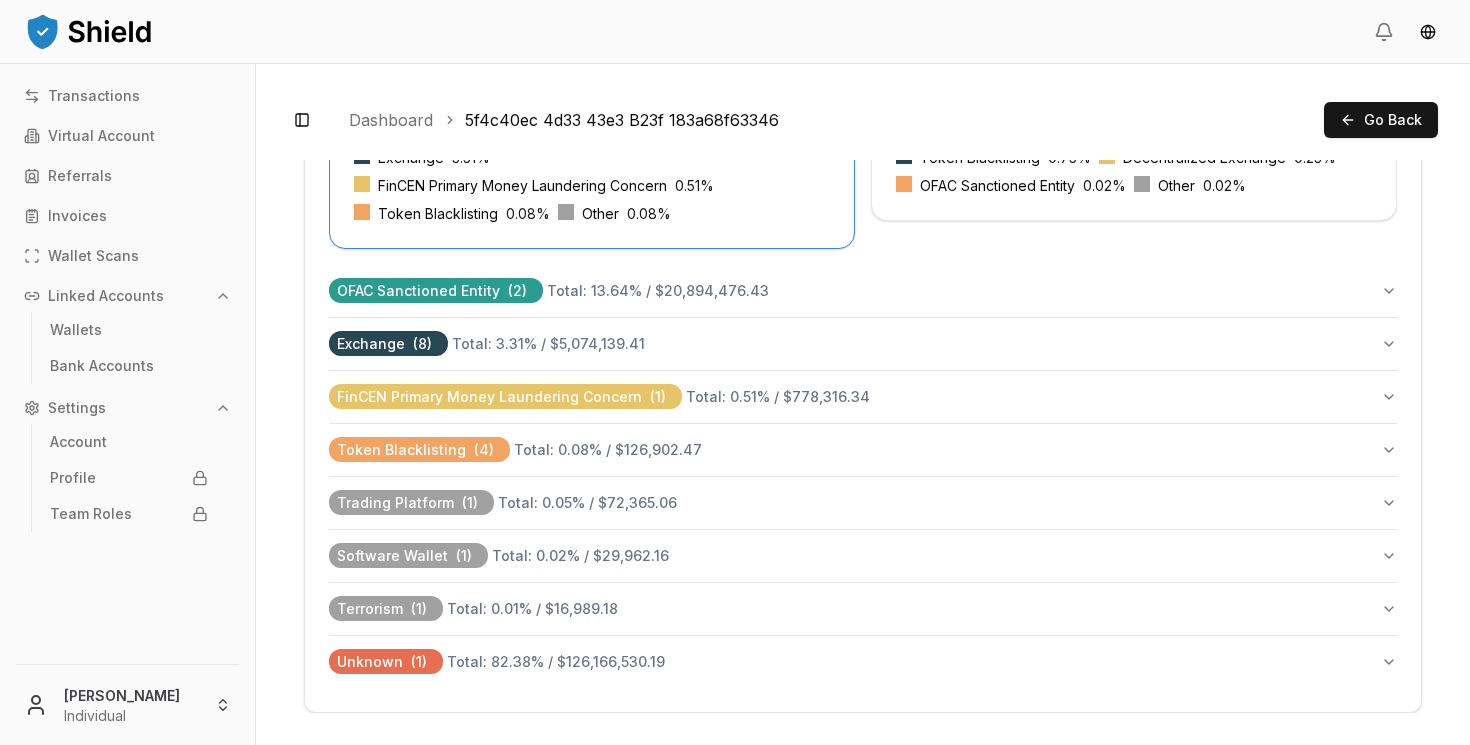 click on "OFAC Sanctioned Entity ( 2 ) Total:   13.64 % /   $20,894,476.43" at bounding box center [863, 291] 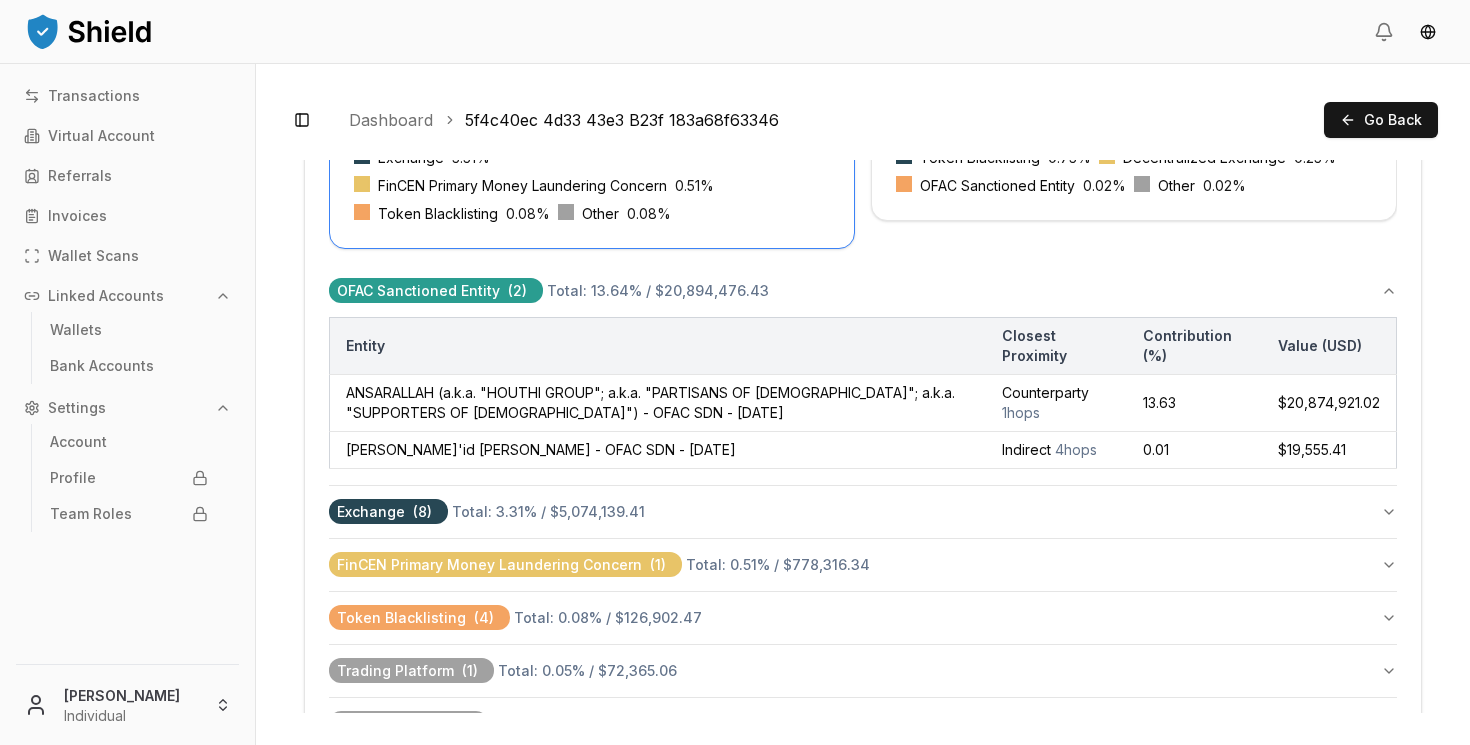 click on "OFAC Sanctioned Entity ( 2 ) Total:   13.64 % /   $20,894,476.43" at bounding box center (863, 291) 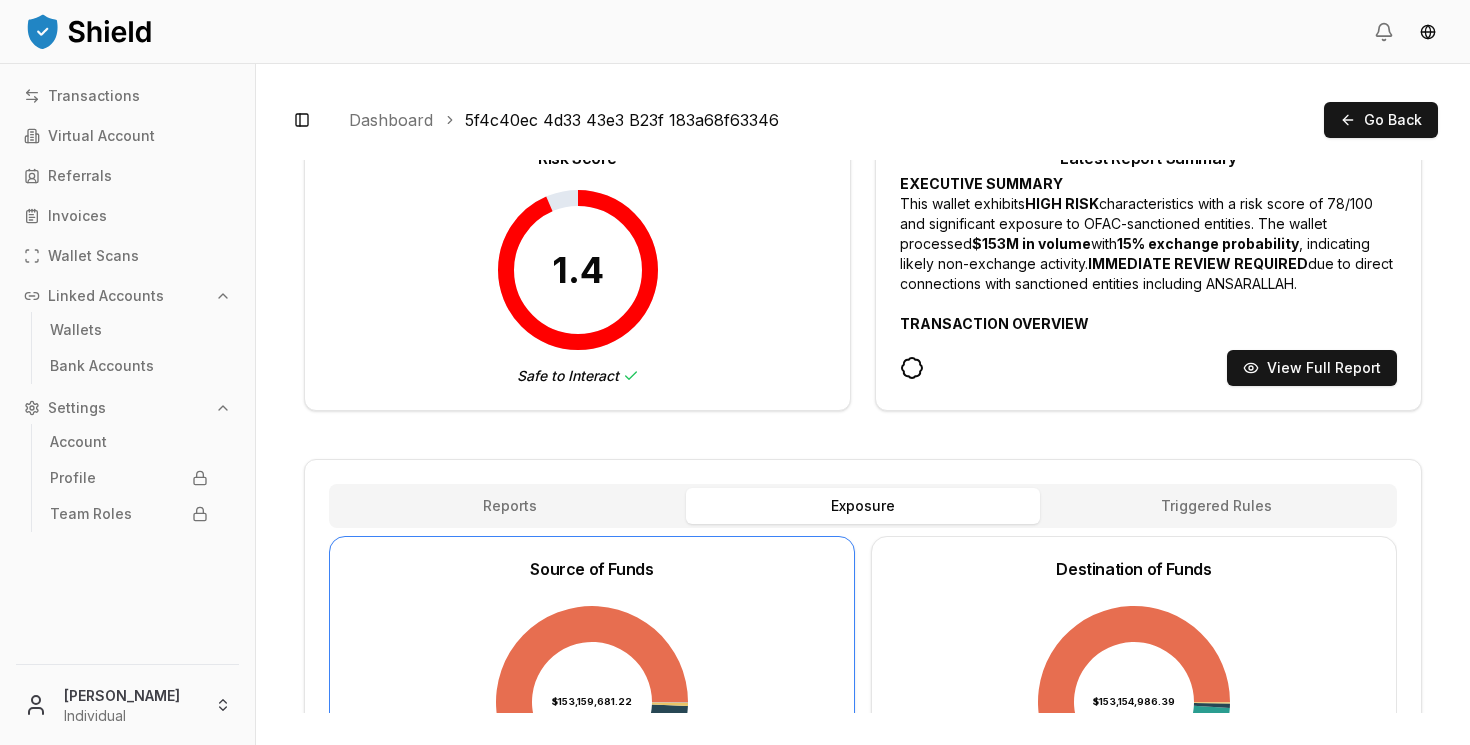 scroll, scrollTop: 211, scrollLeft: 0, axis: vertical 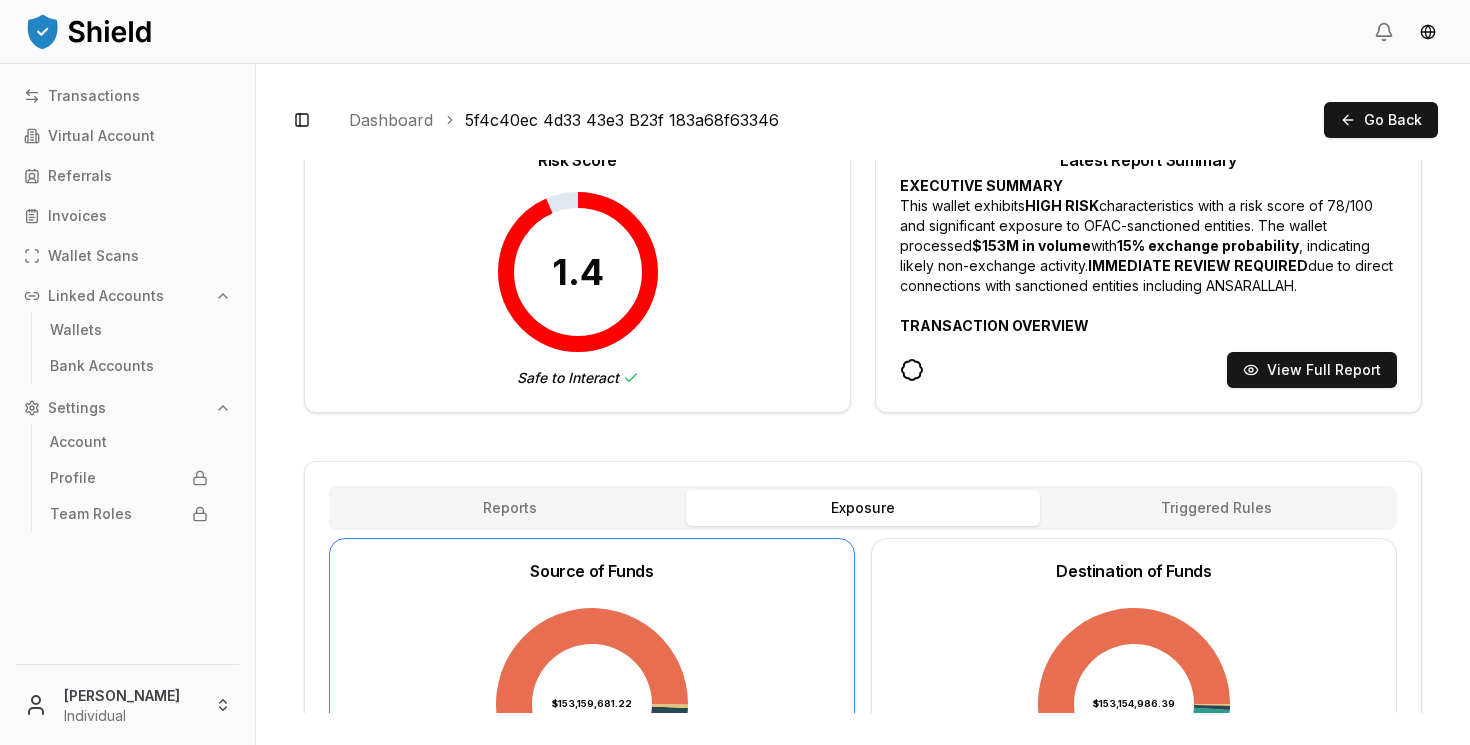 click on "Reports" at bounding box center [509, 508] 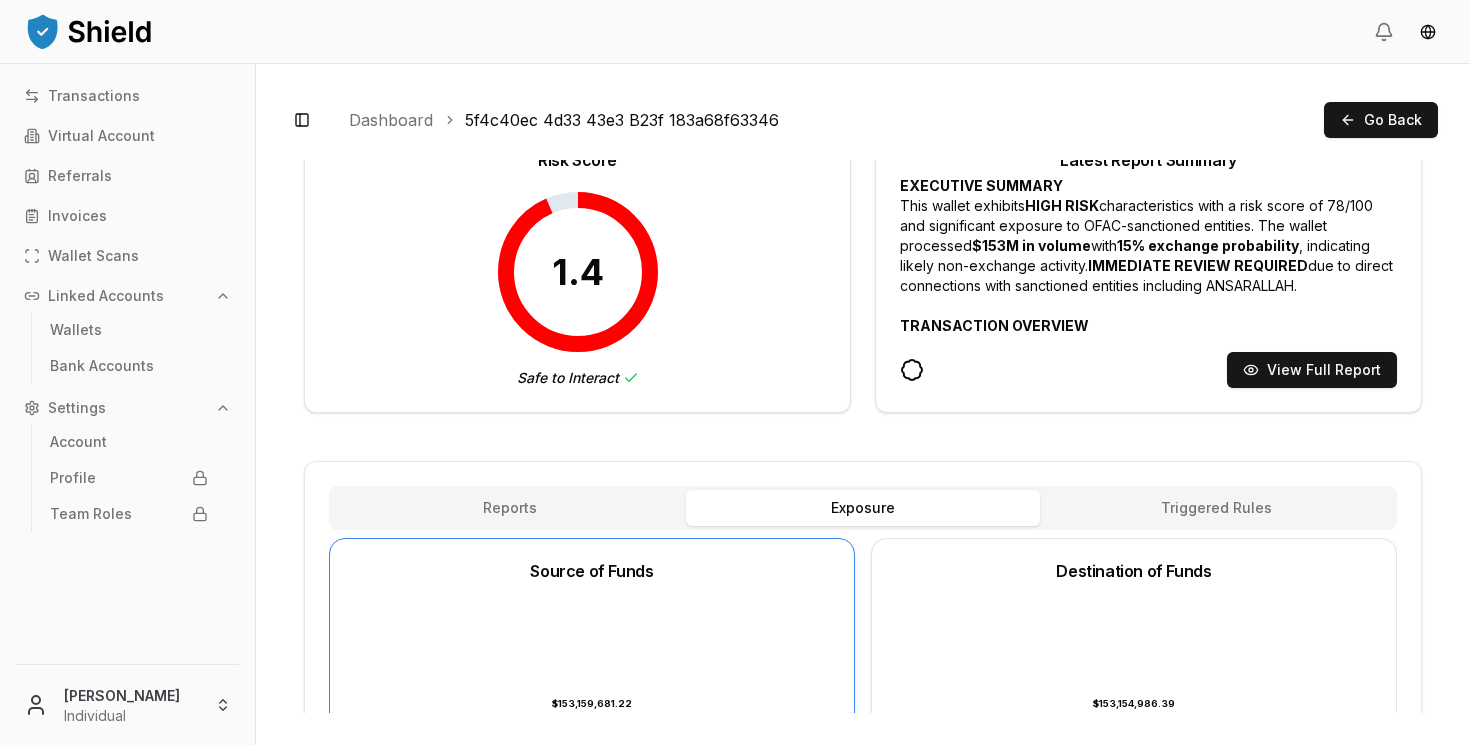 click on "Exposure" at bounding box center (862, 508) 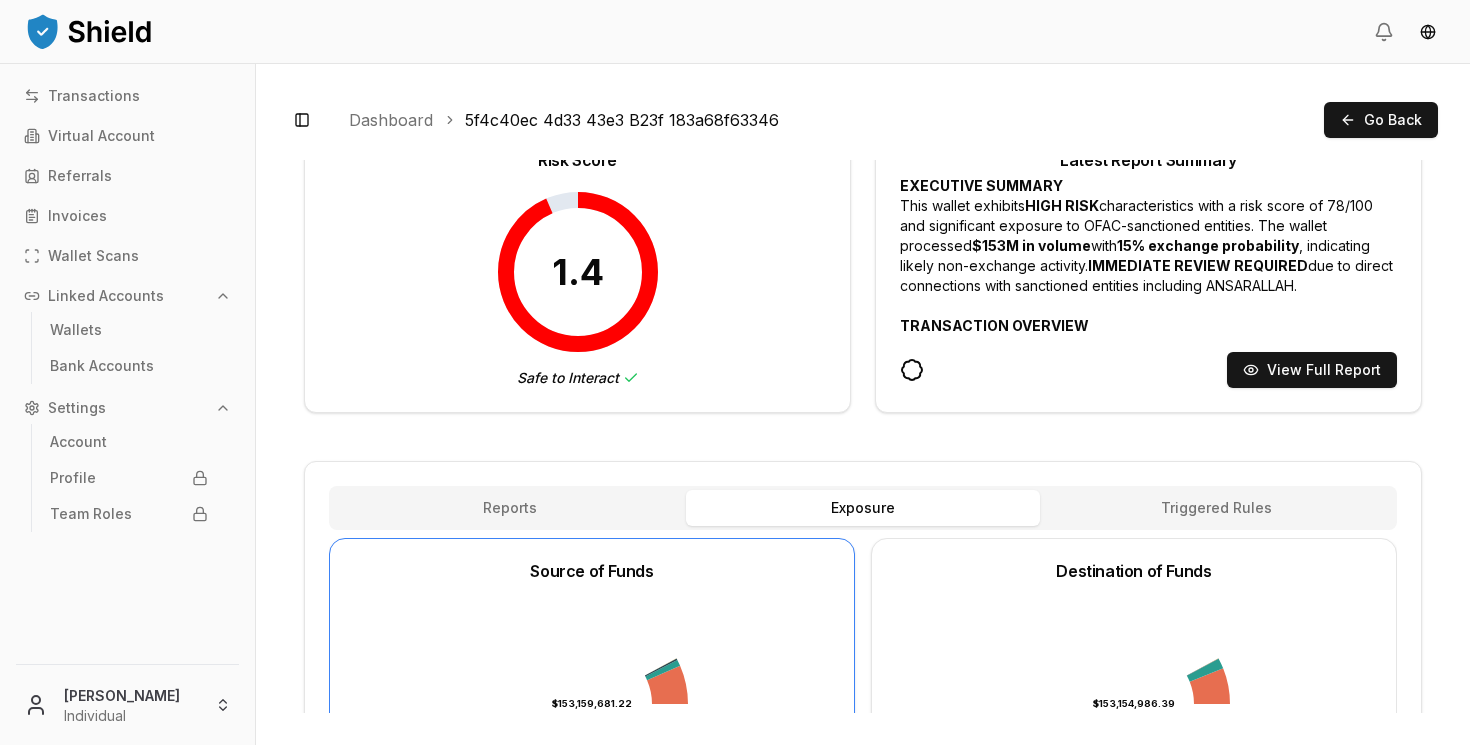 click on "Reports" at bounding box center (509, 508) 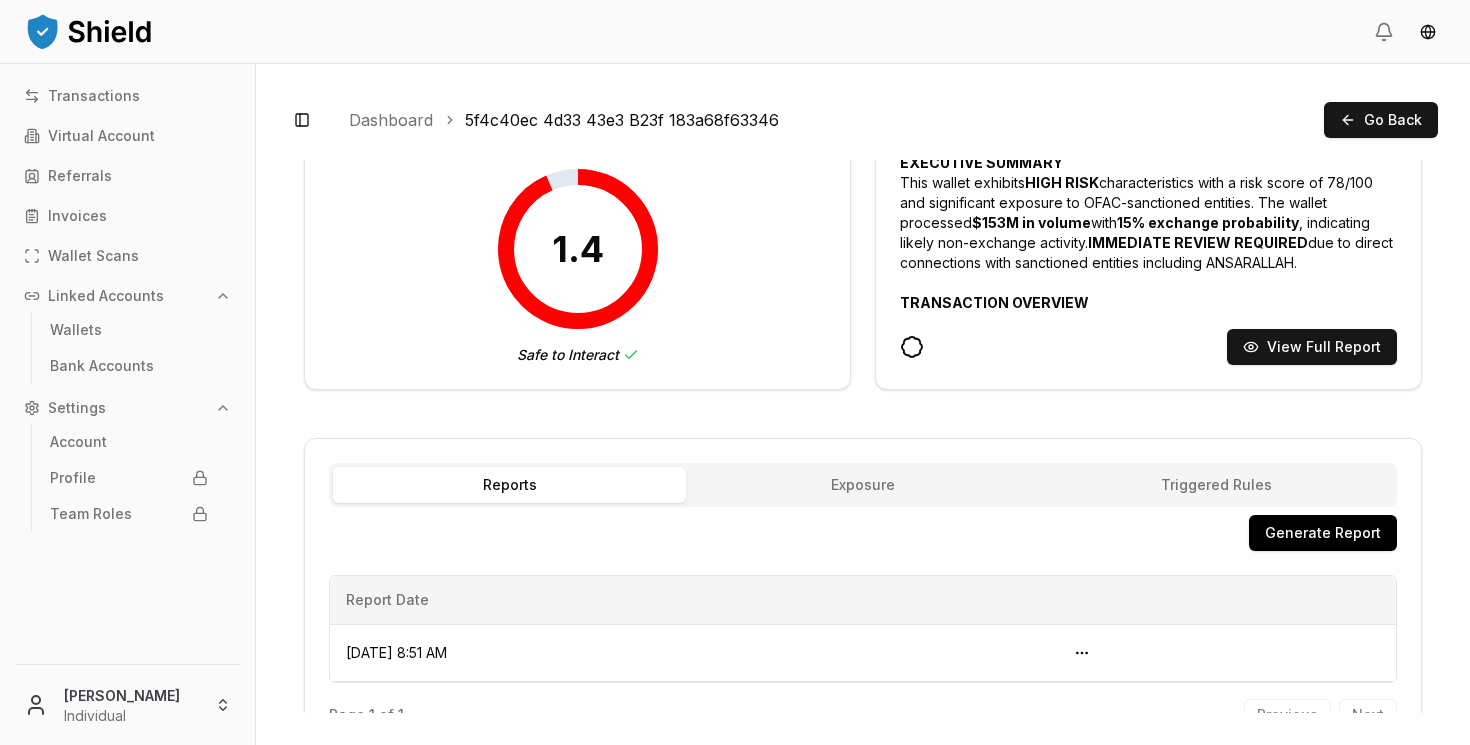 scroll, scrollTop: 231, scrollLeft: 0, axis: vertical 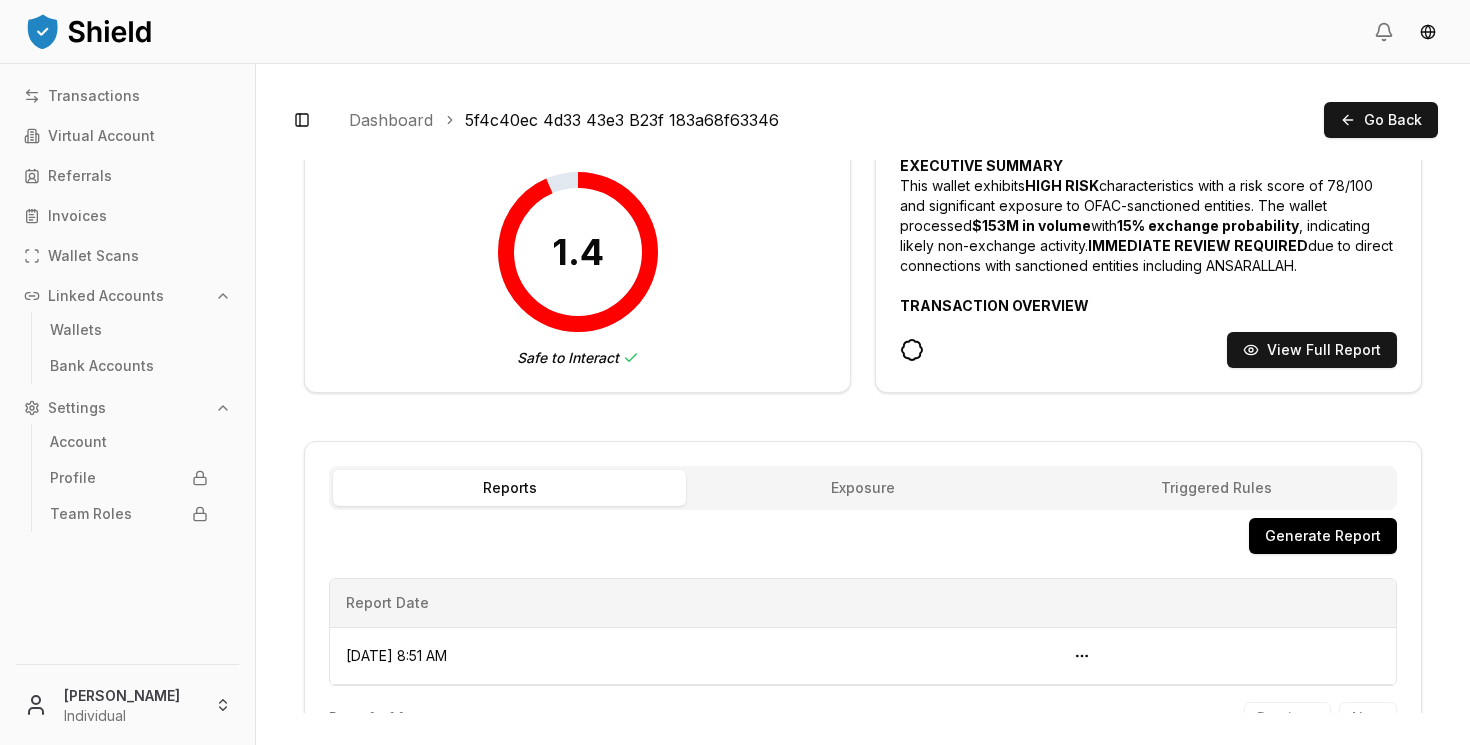 click on "Reports Exposure Rules Triggered Rules Generate Report Report Date   [DATE] 8:51 AM     Open menu Page 1 of 1   Previous Next" at bounding box center [863, 600] 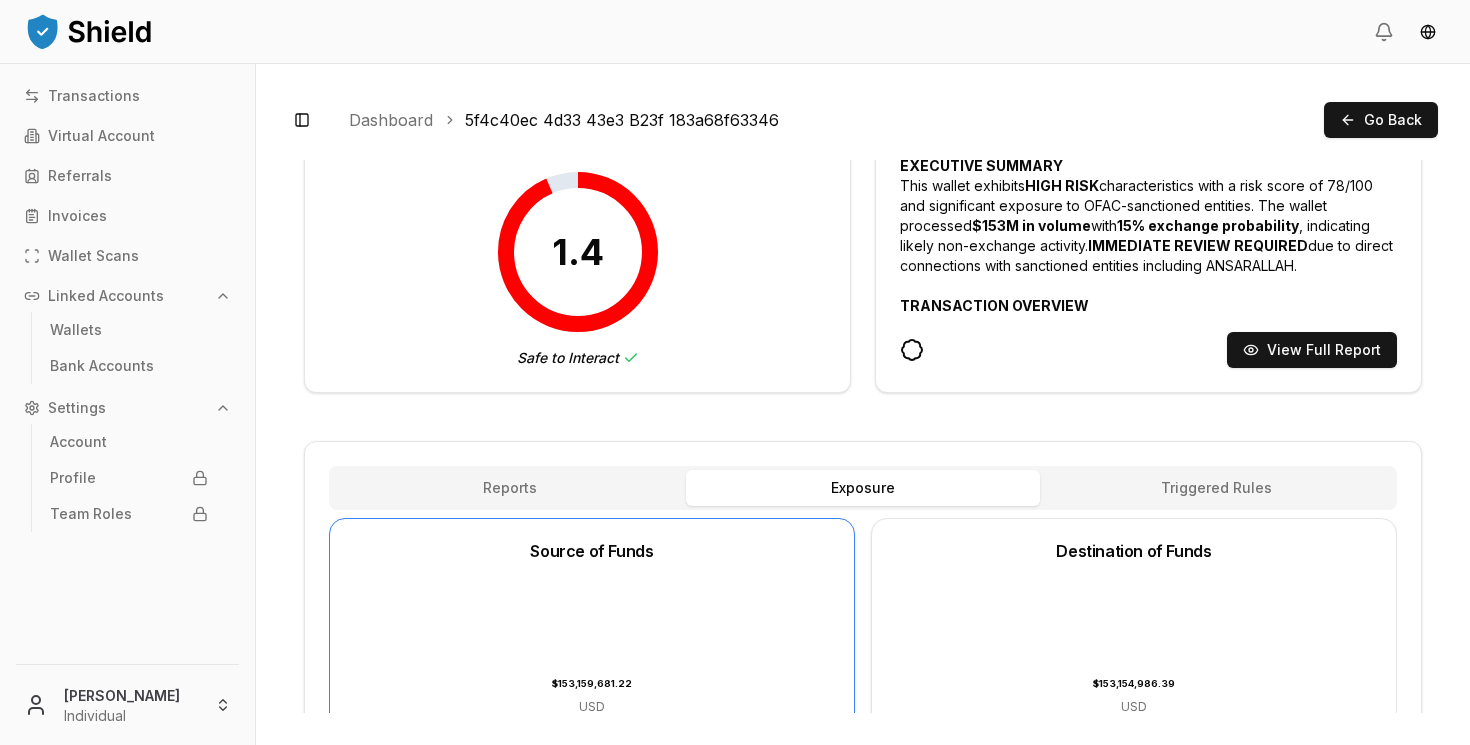 click on "Rules Triggered Rules" at bounding box center (1216, 488) 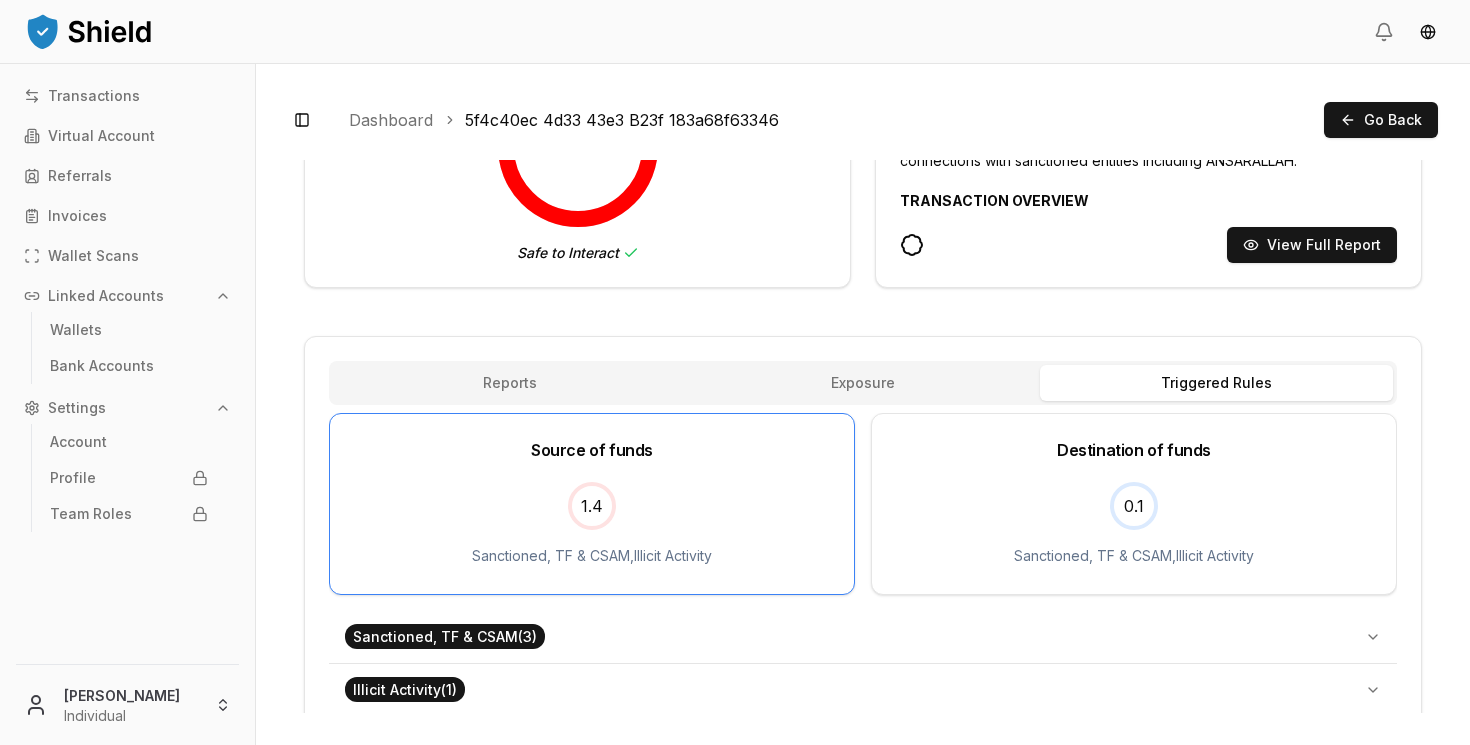 scroll, scrollTop: 365, scrollLeft: 0, axis: vertical 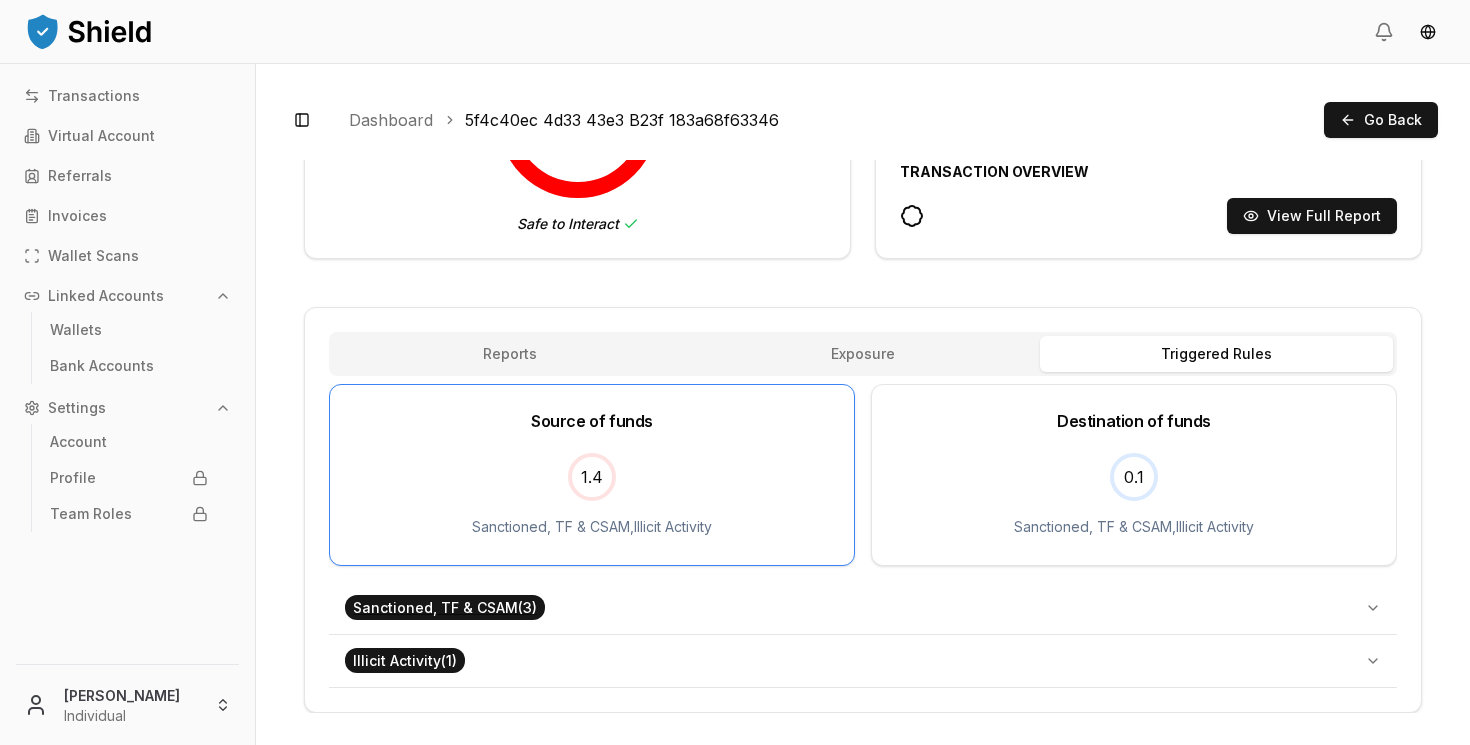 click on "Sanctioned, TF & CSAM  ( 3 )" at bounding box center (863, 608) 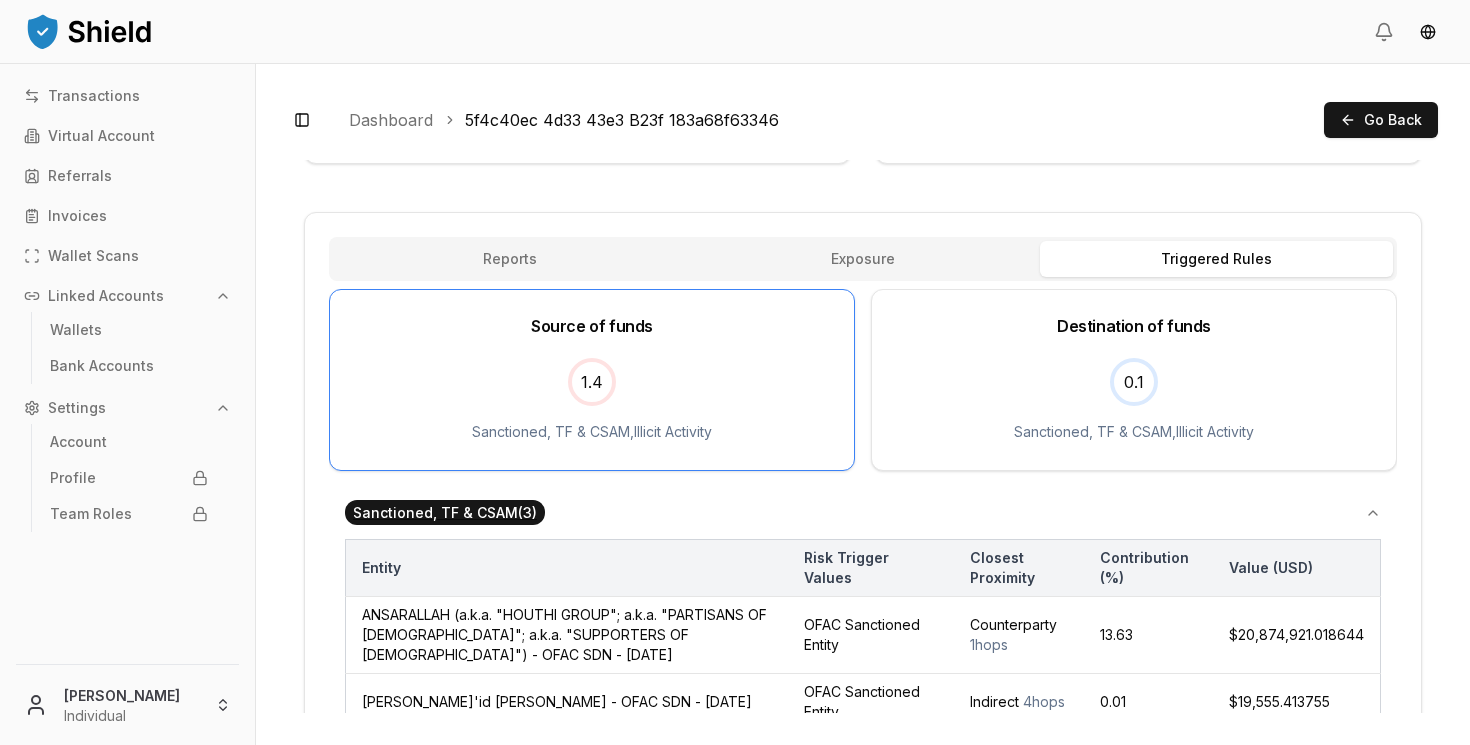 click on "Sanctioned, TF & CSAM  ( 3 )" at bounding box center [863, 513] 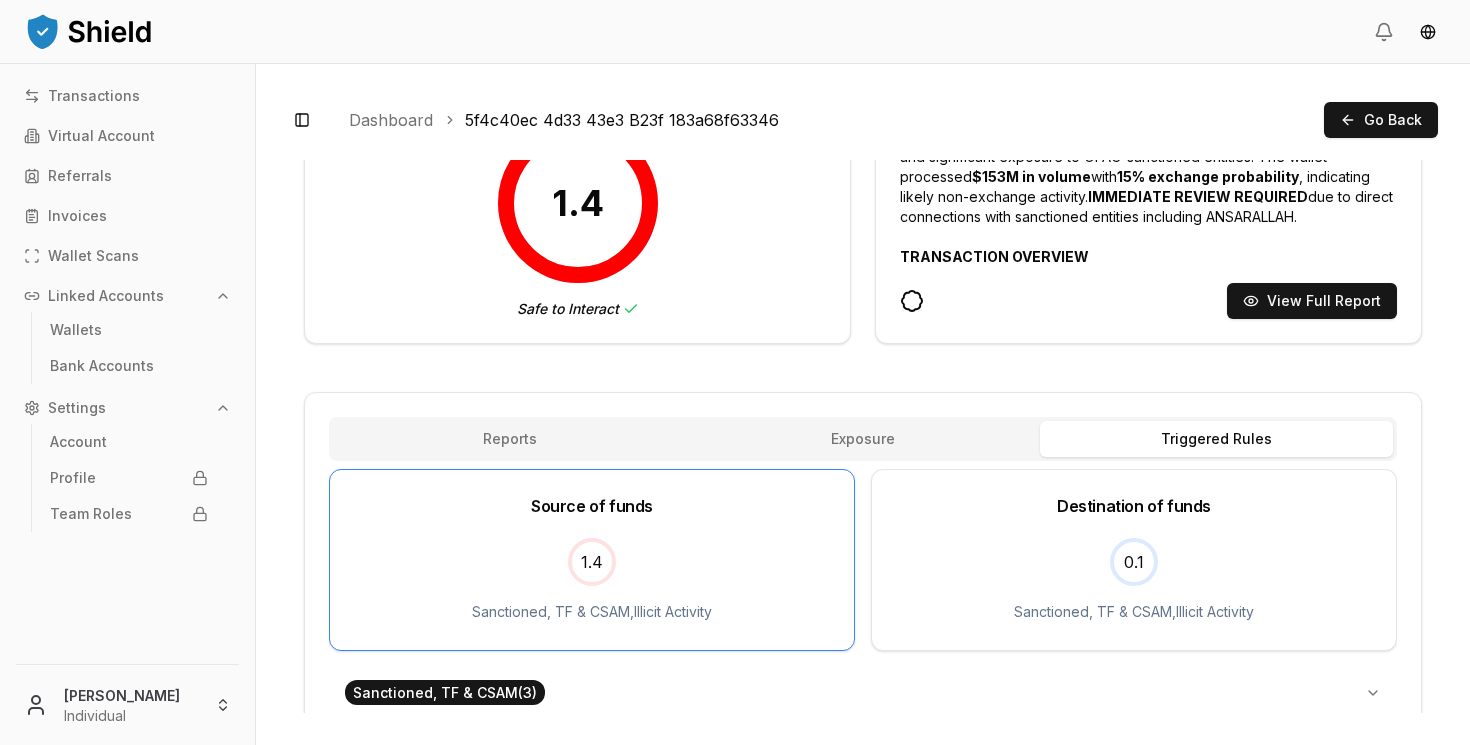 scroll, scrollTop: 277, scrollLeft: 0, axis: vertical 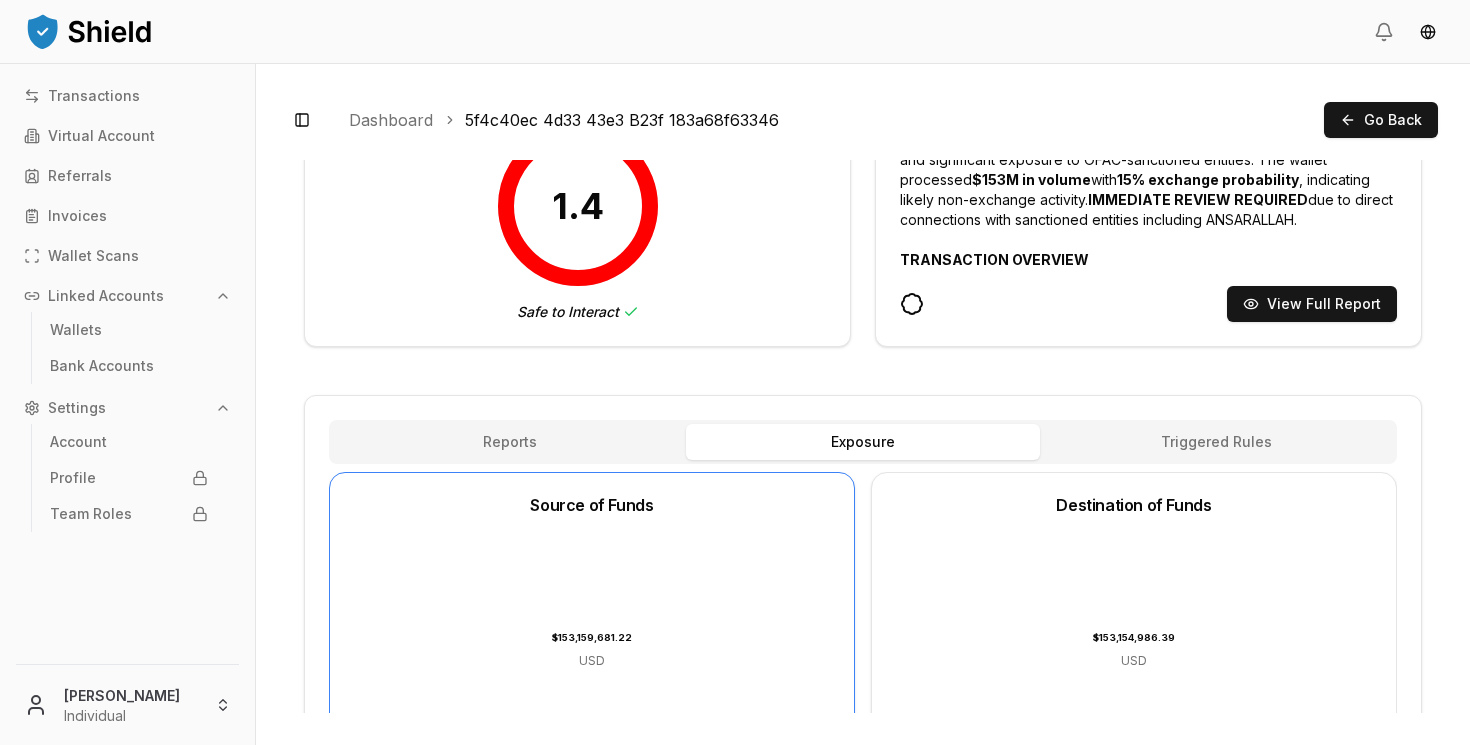 click on "Exposure" at bounding box center (862, 442) 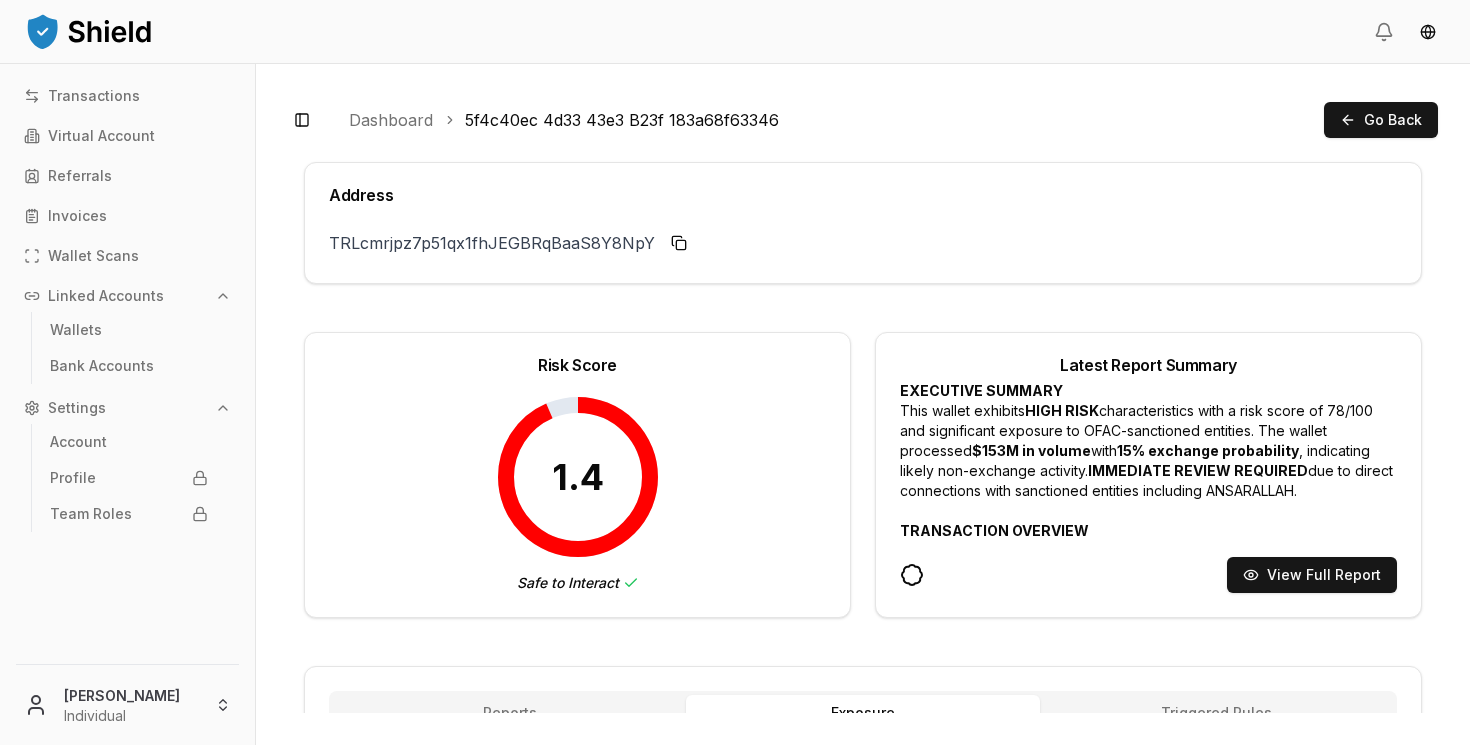 scroll, scrollTop: 0, scrollLeft: 0, axis: both 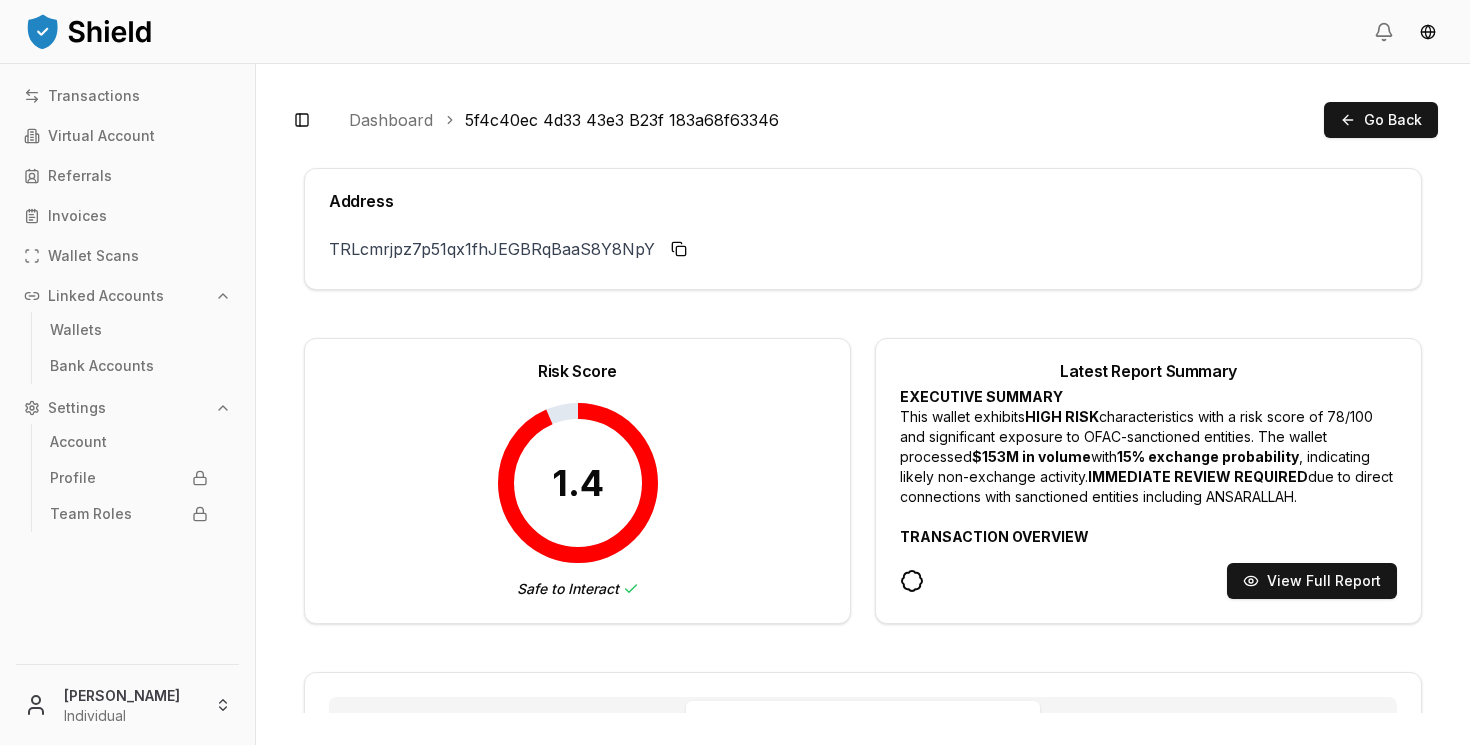 type 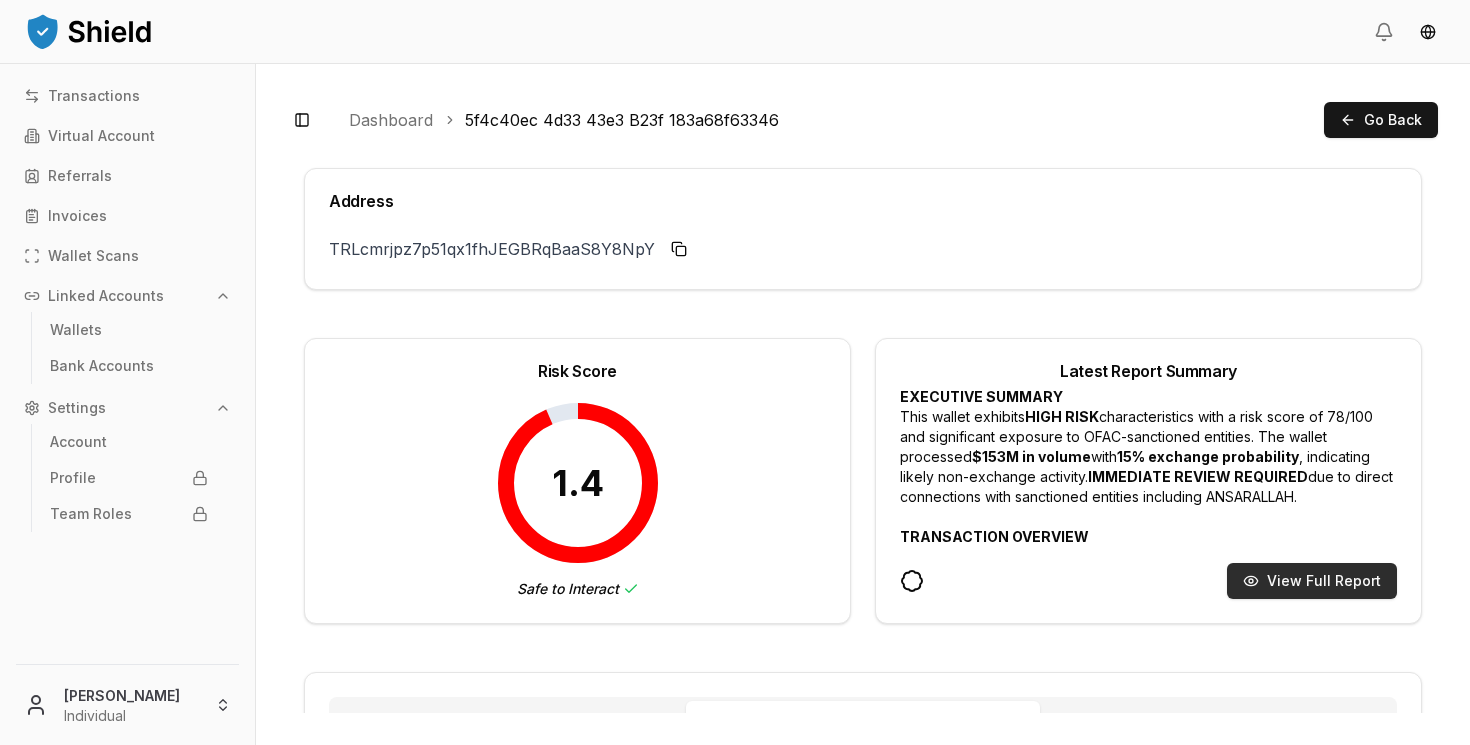 click on "View Full Report" at bounding box center (1312, 581) 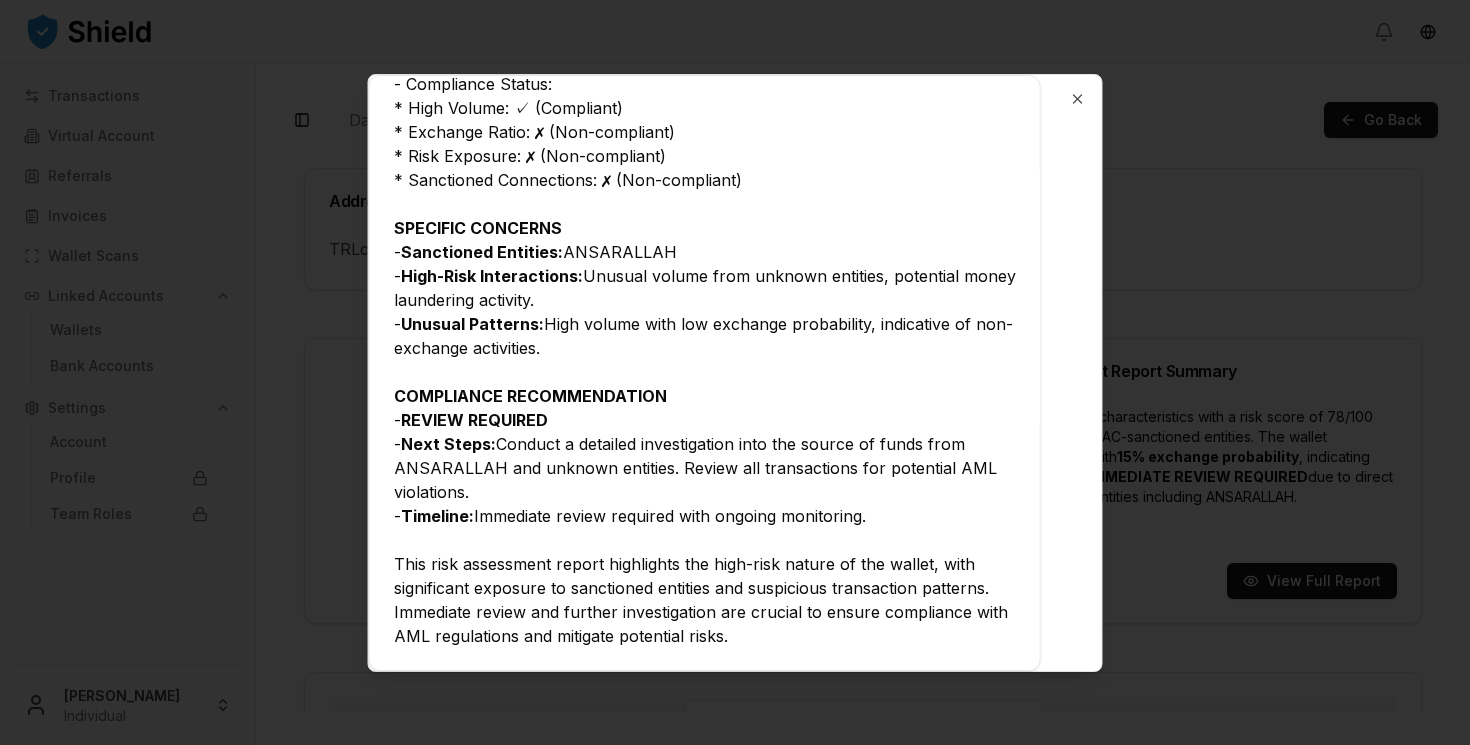 scroll, scrollTop: 670, scrollLeft: 0, axis: vertical 